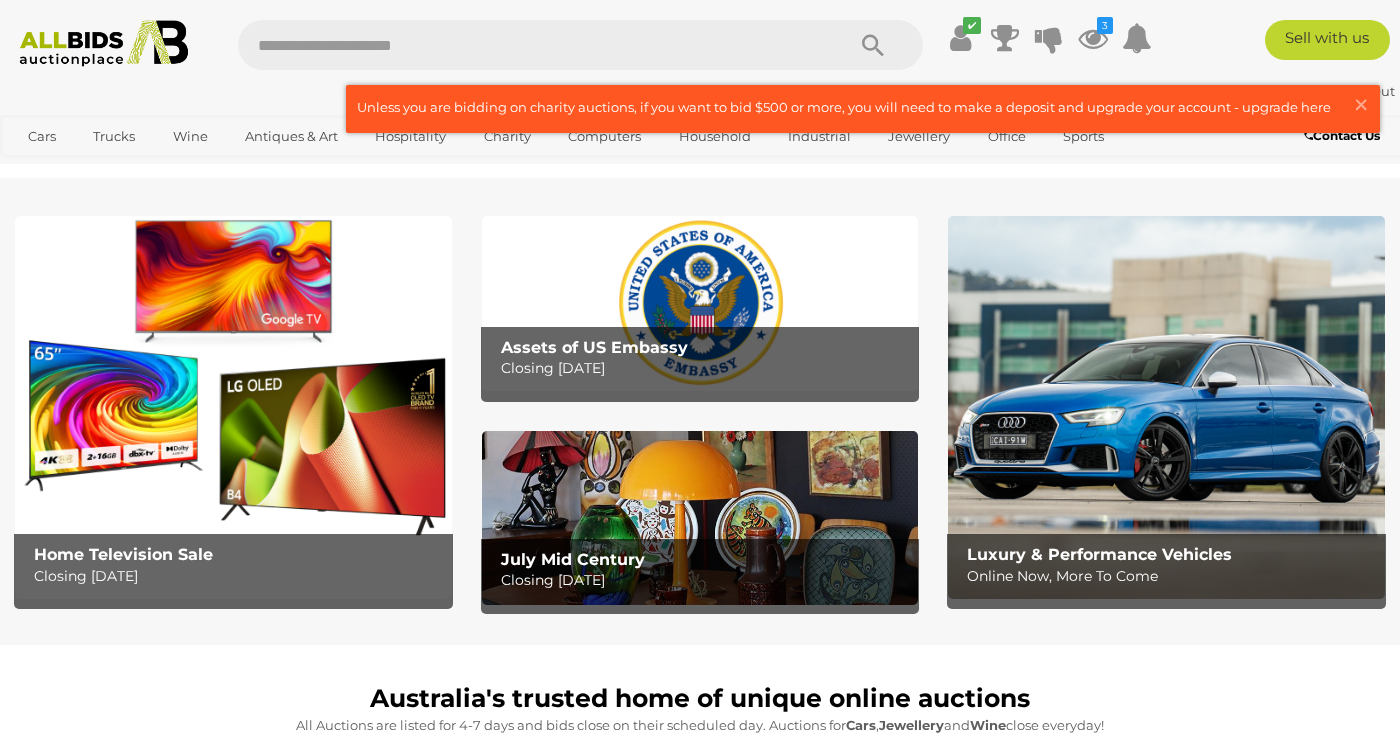 scroll, scrollTop: 0, scrollLeft: 0, axis: both 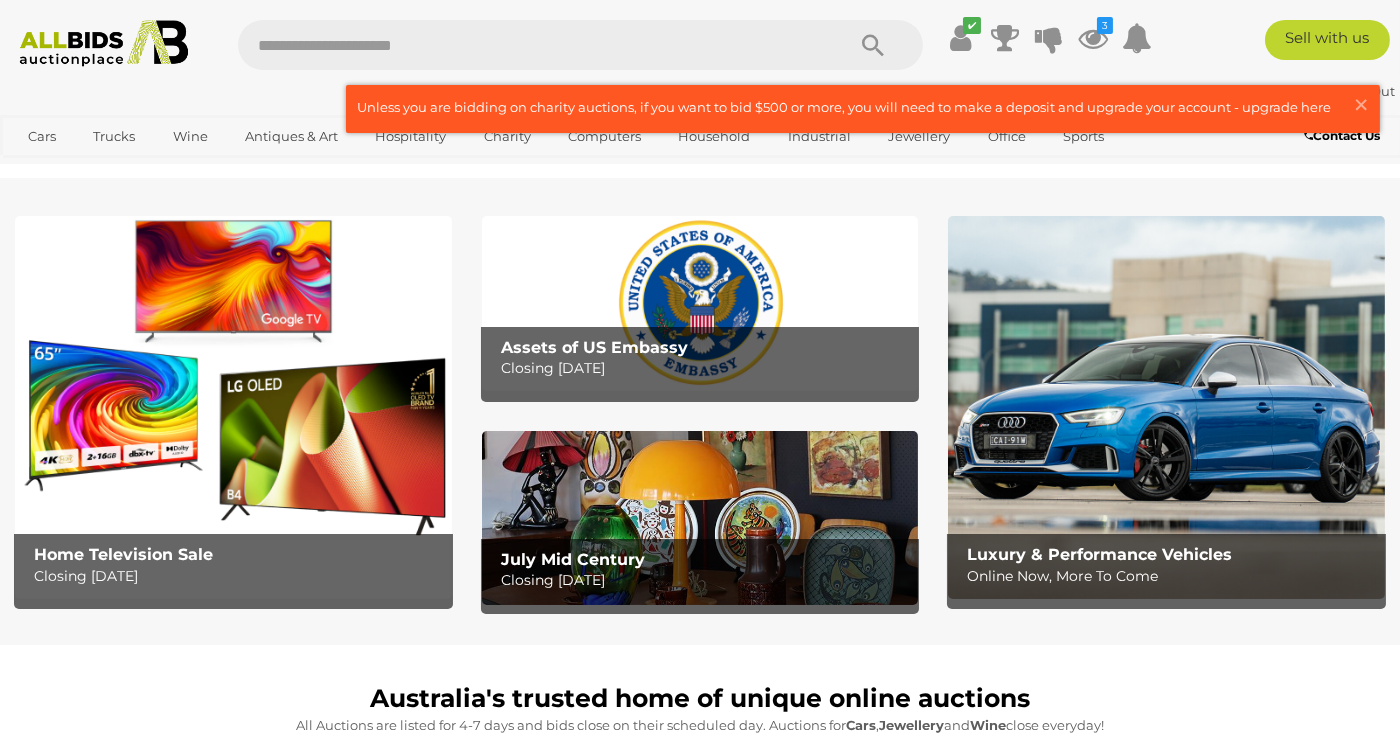click on "Closing Monday 14th July" at bounding box center [238, 576] 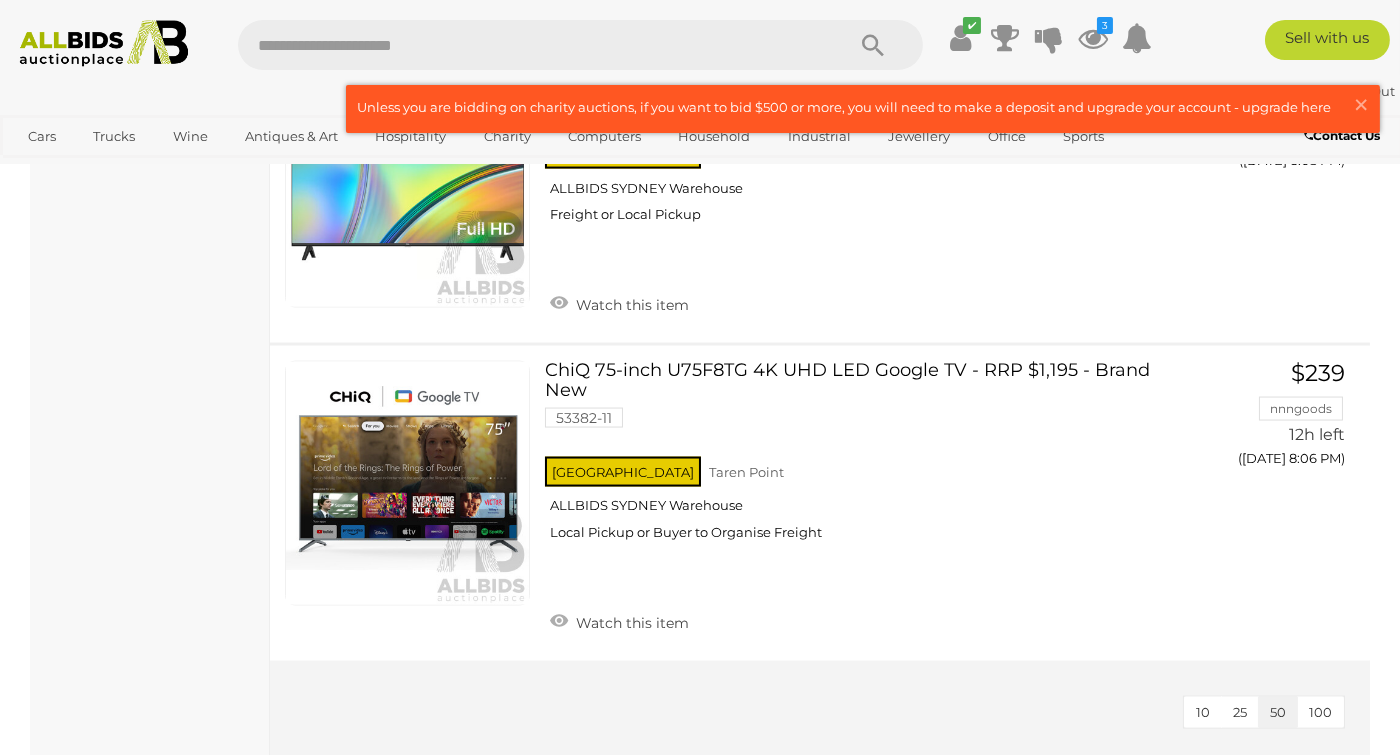 scroll, scrollTop: 6678, scrollLeft: 0, axis: vertical 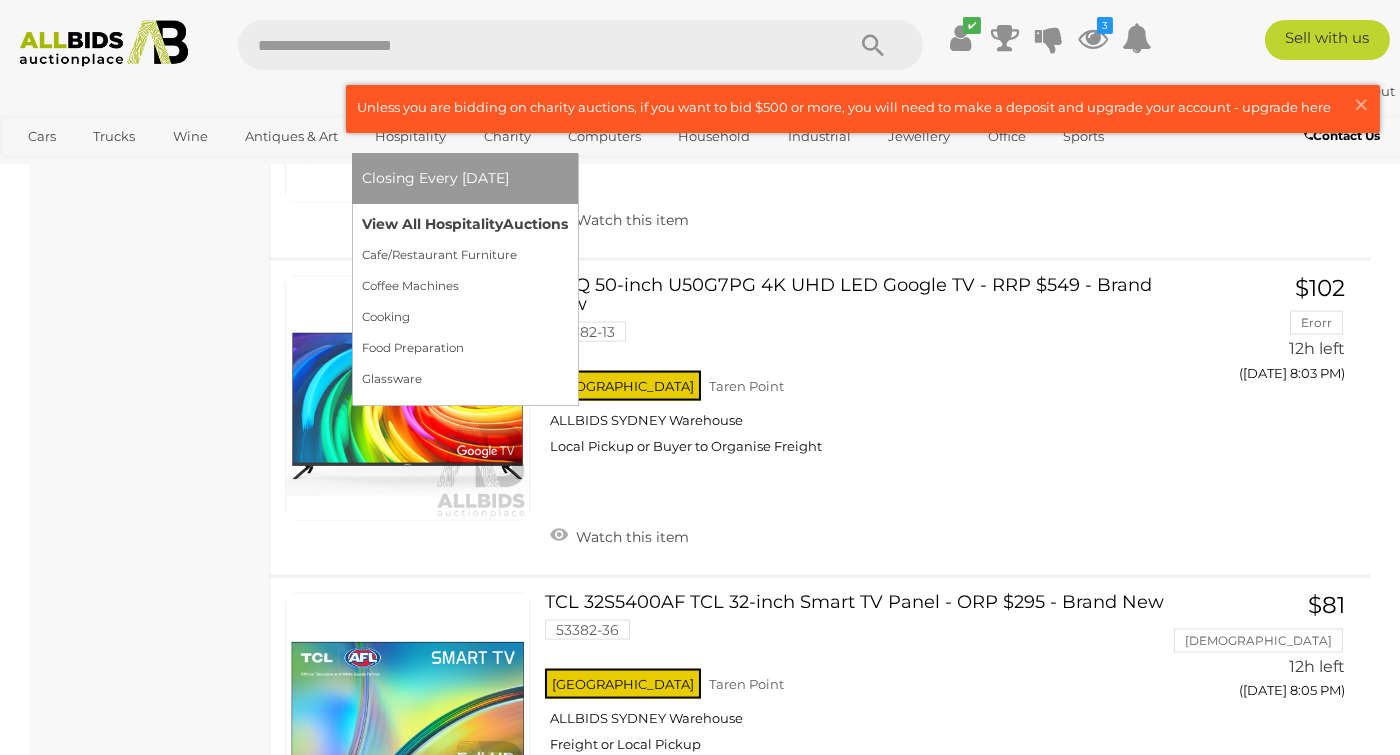 click on "View All Hospitality  Auctions" at bounding box center [465, 224] 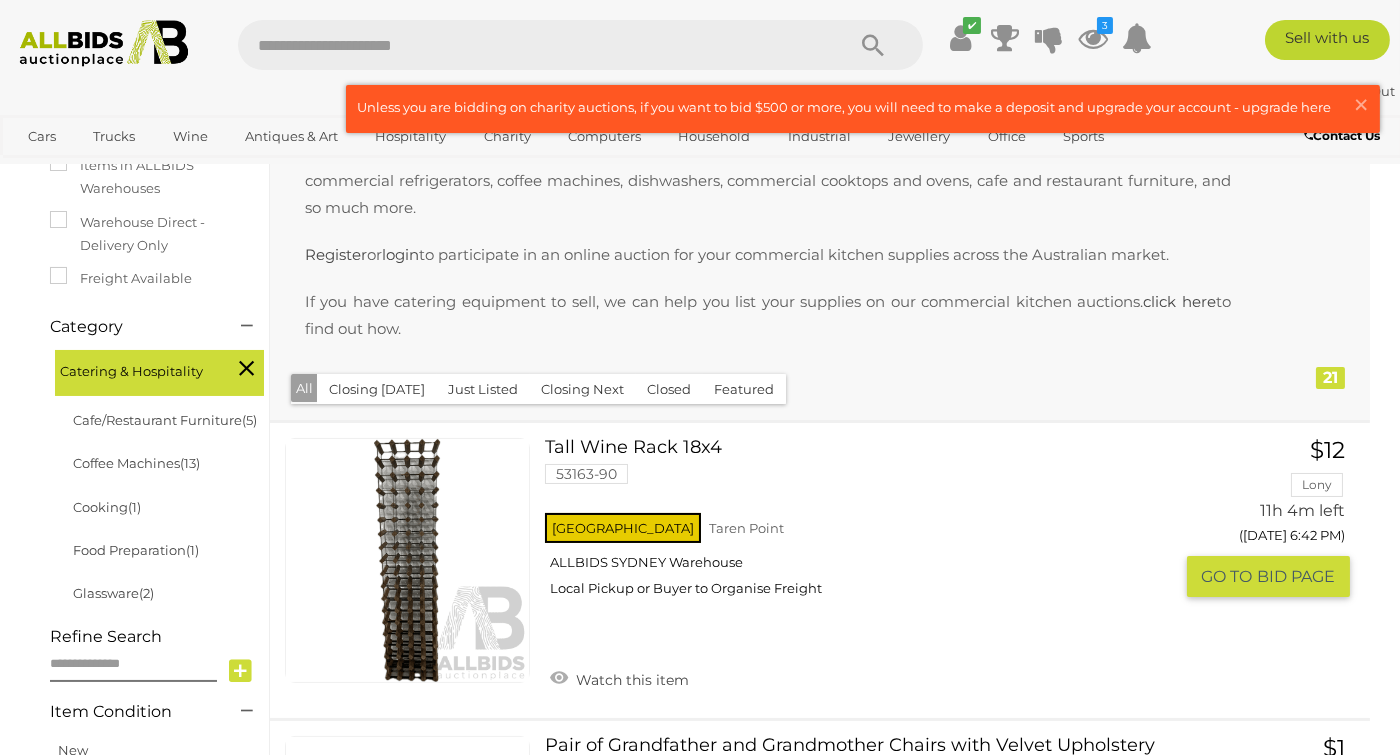 scroll, scrollTop: 0, scrollLeft: 0, axis: both 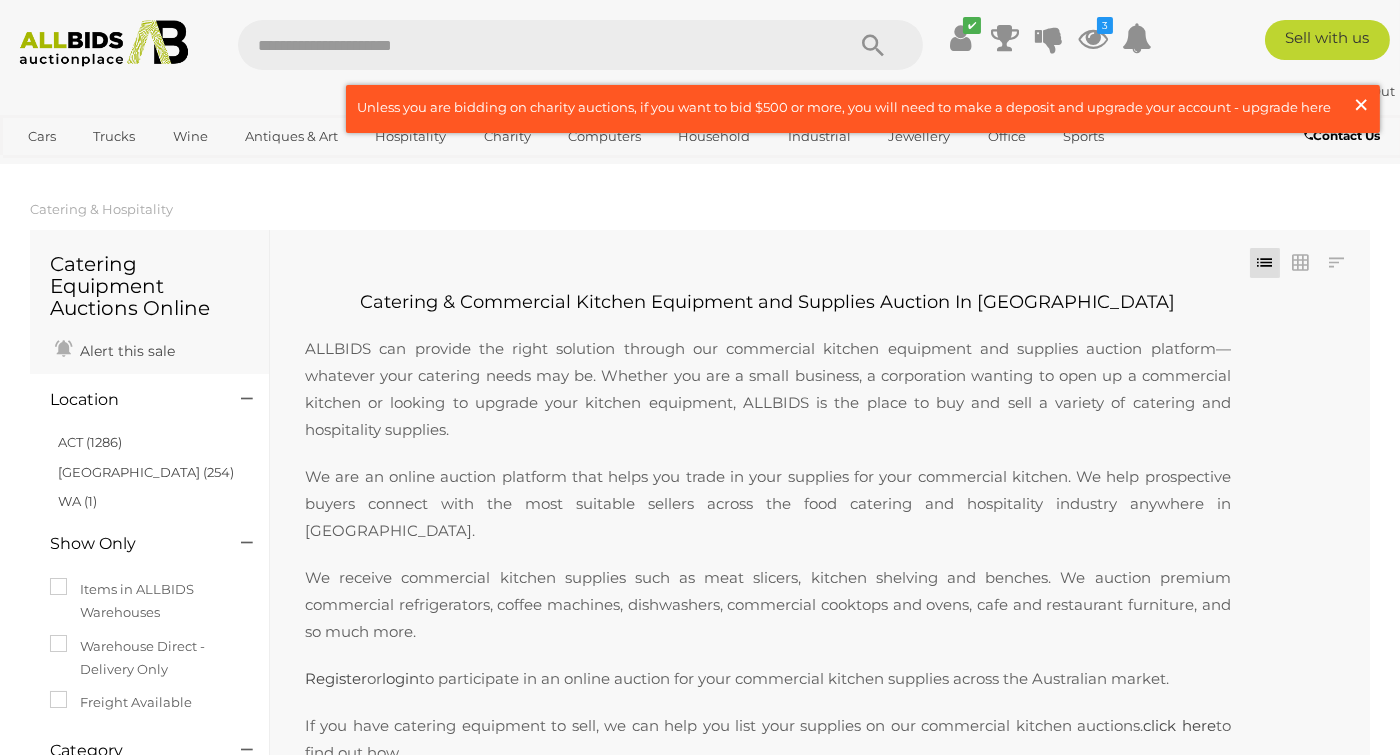 click on "×" at bounding box center (1361, 104) 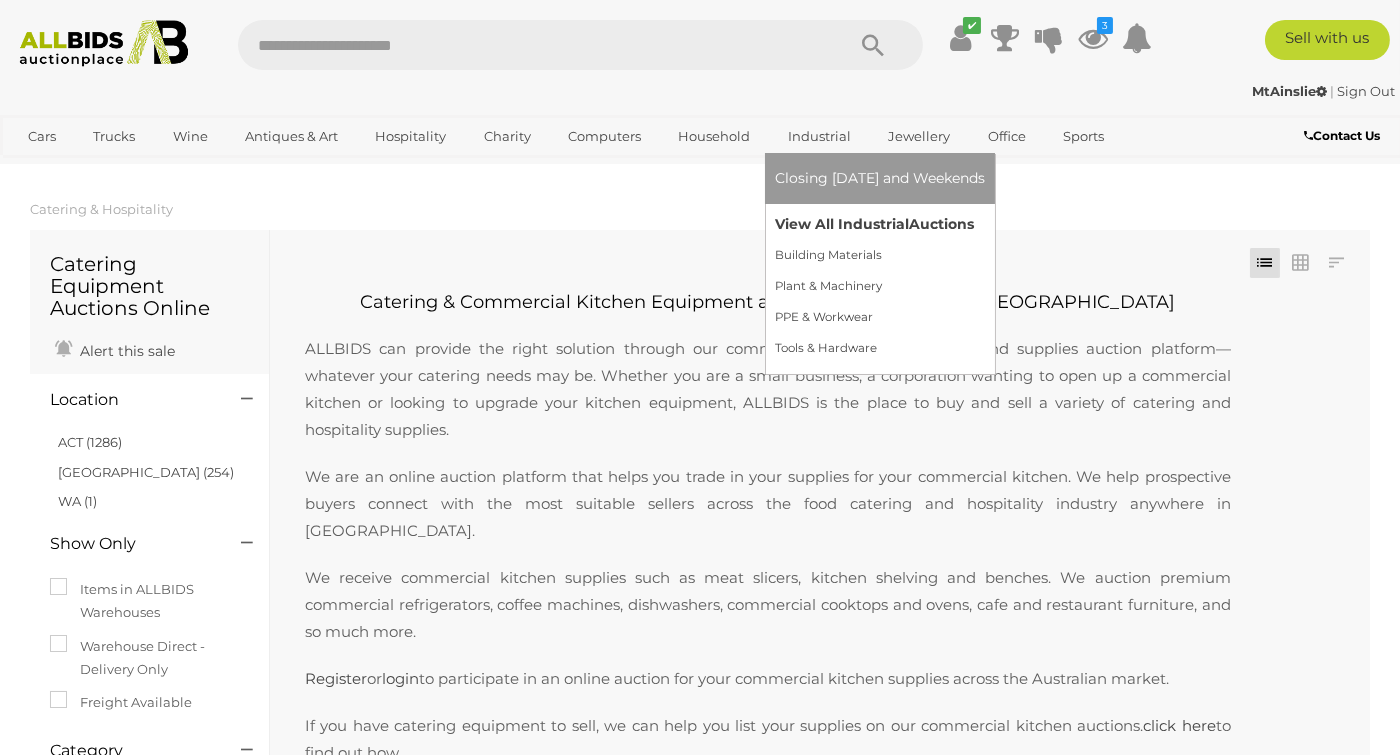 click on "View All Industrial  Auctions" at bounding box center [880, 224] 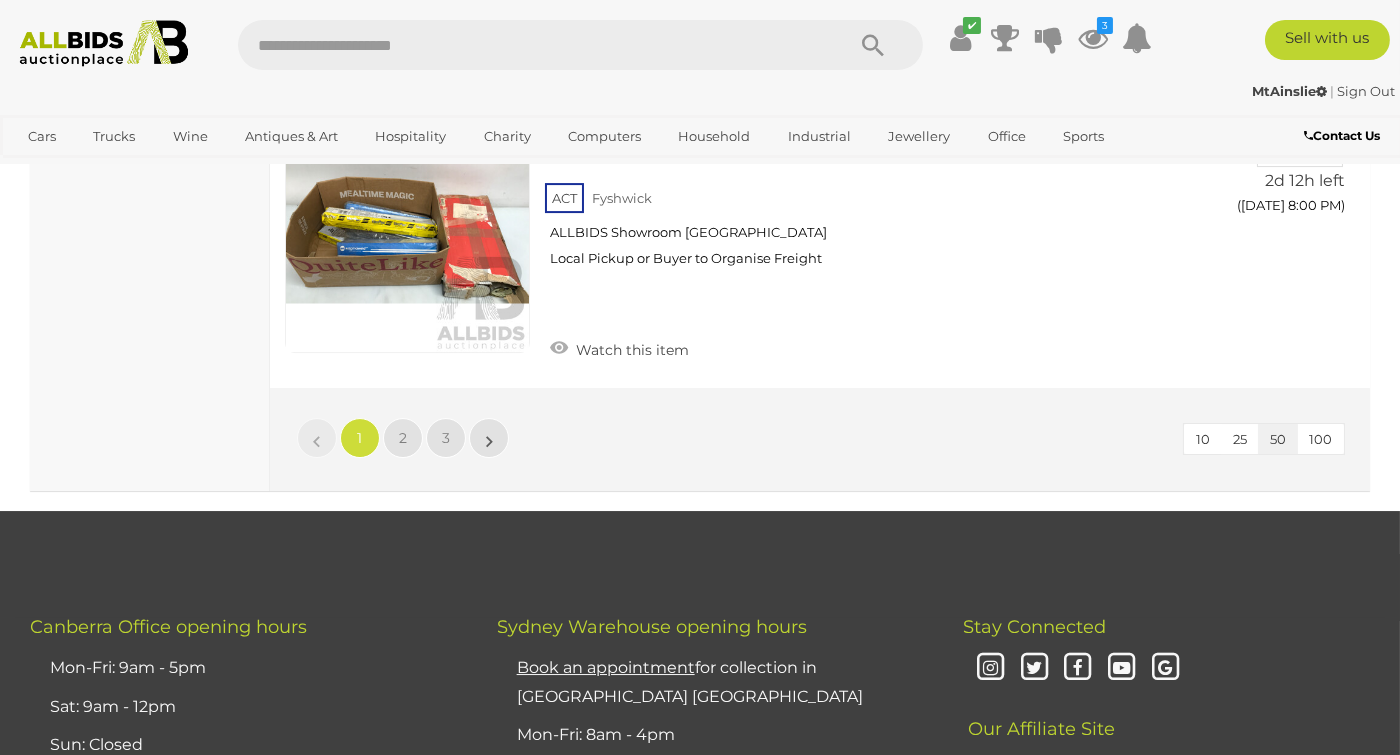 scroll, scrollTop: 14522, scrollLeft: 0, axis: vertical 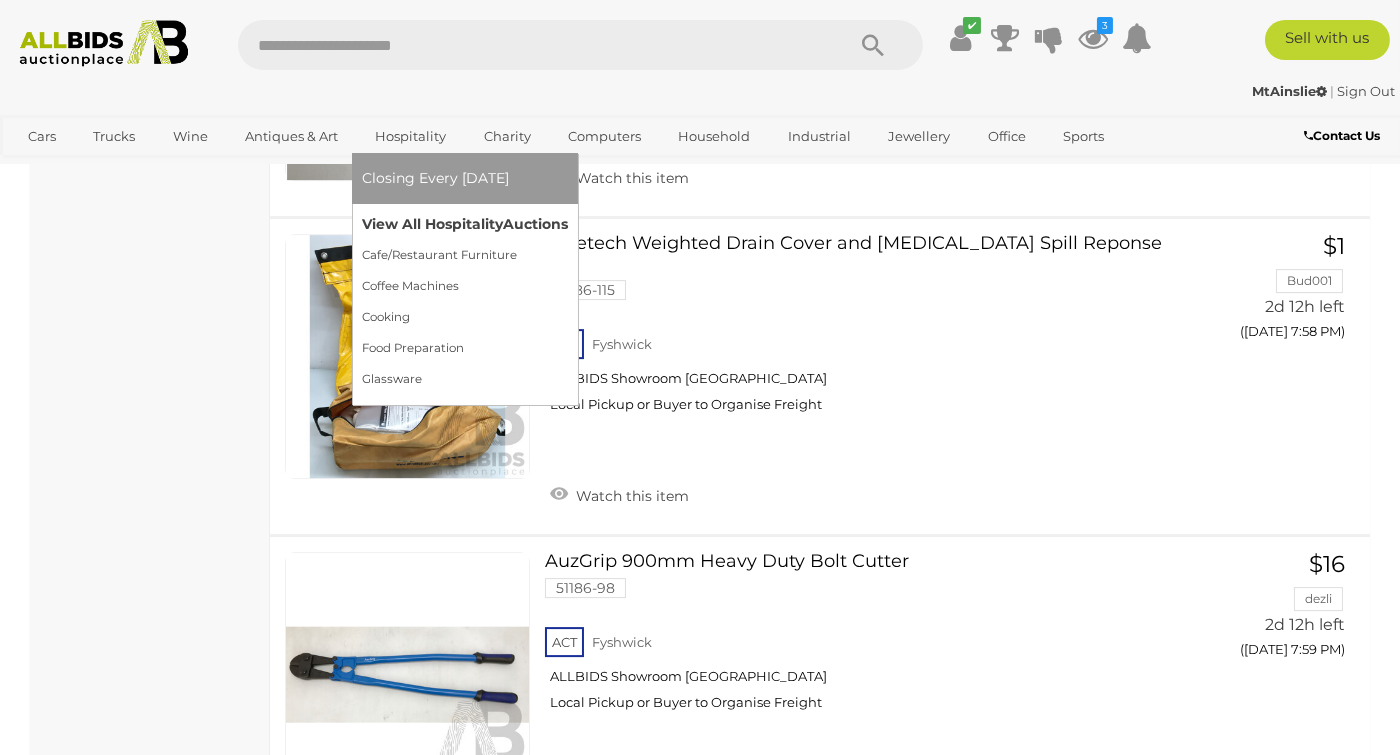 click on "View All Hospitality  Auctions" at bounding box center (465, 224) 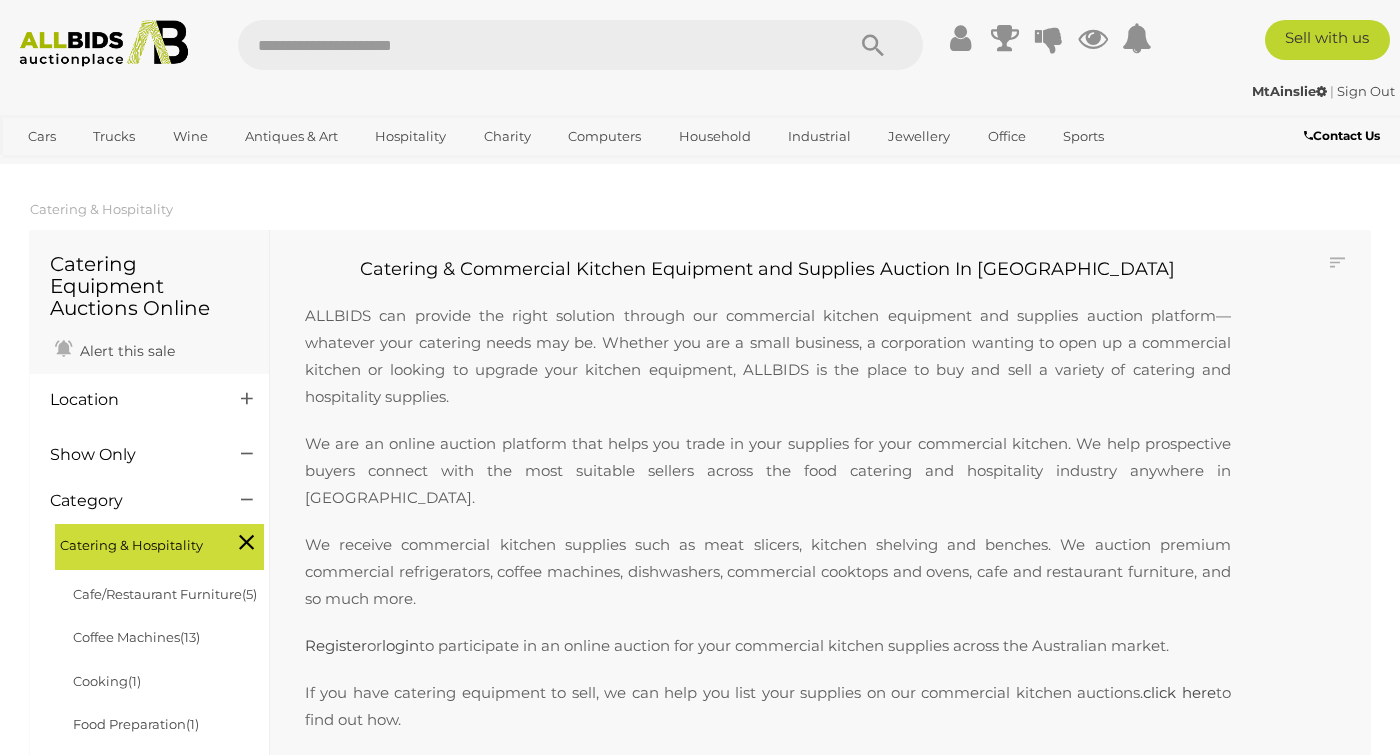 scroll, scrollTop: 0, scrollLeft: 0, axis: both 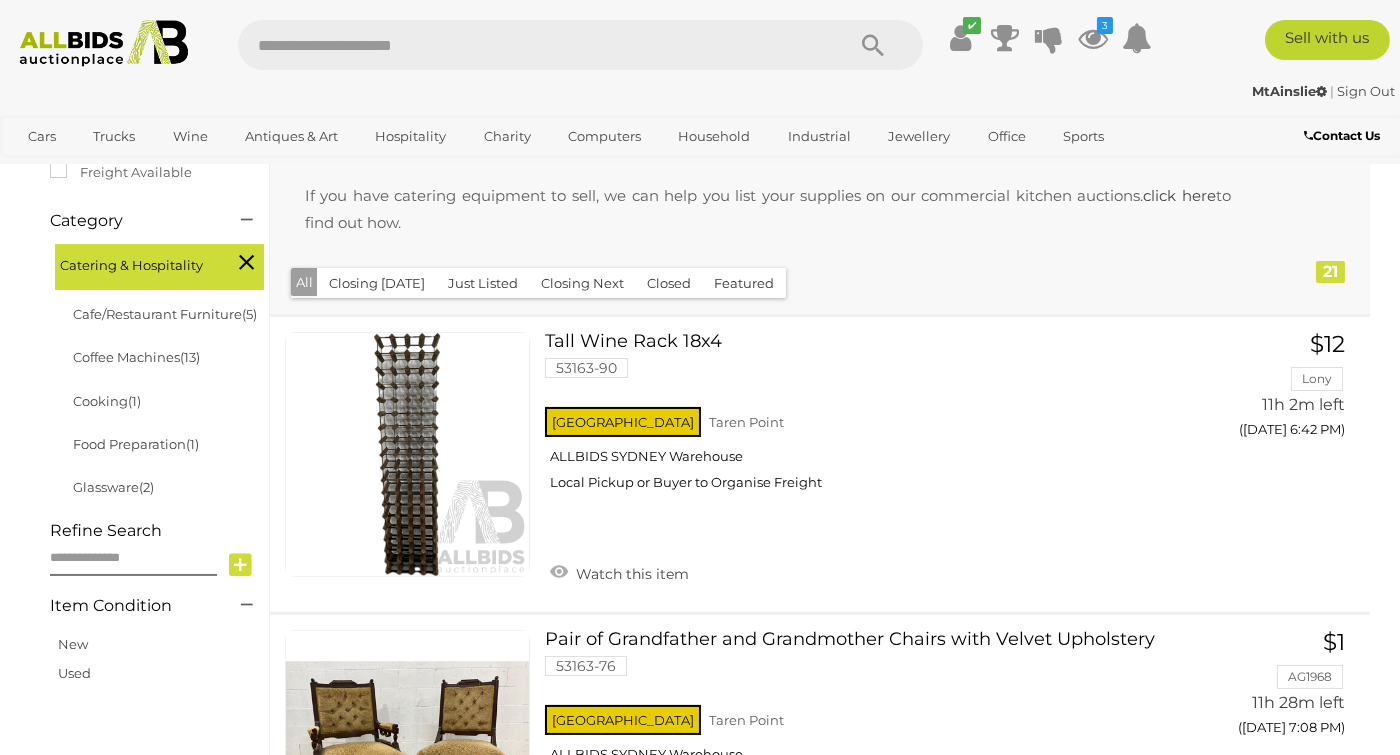 click on "Closed" at bounding box center (669, 283) 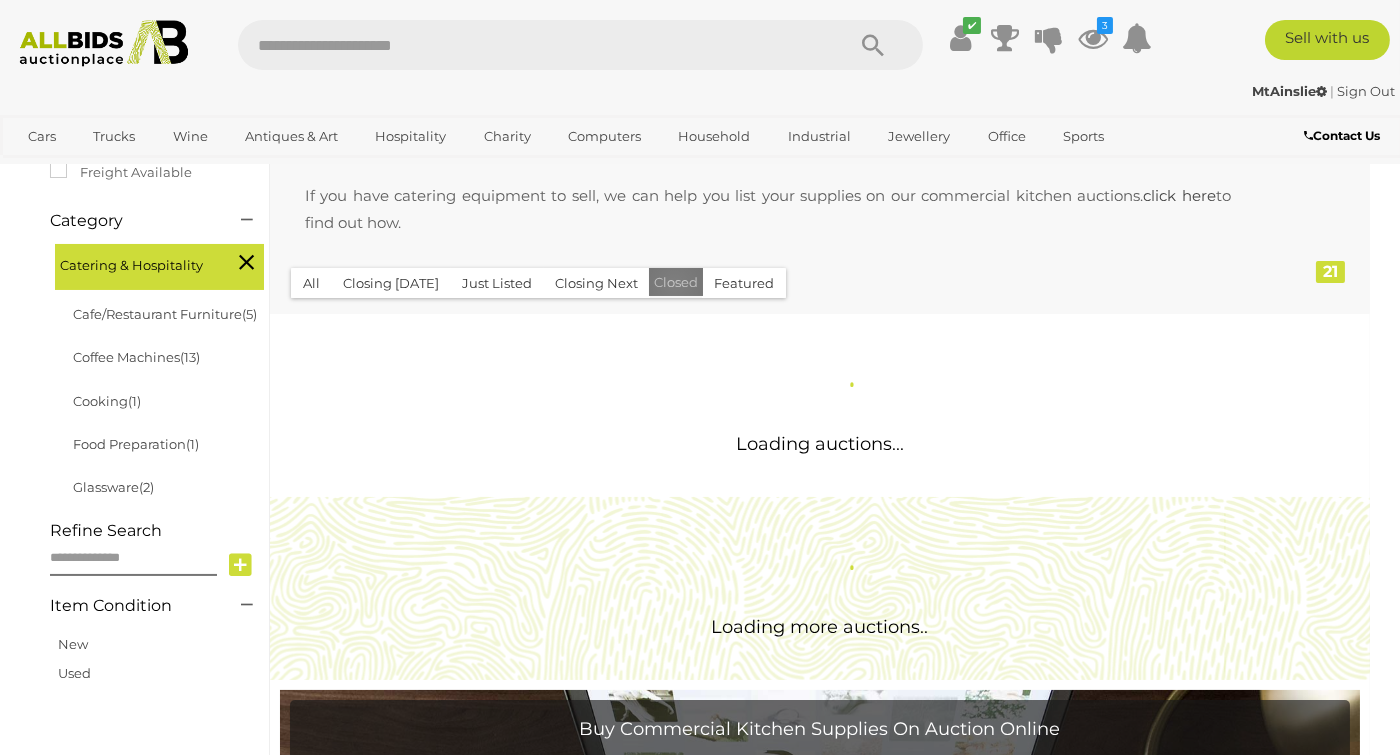 scroll, scrollTop: 0, scrollLeft: 0, axis: both 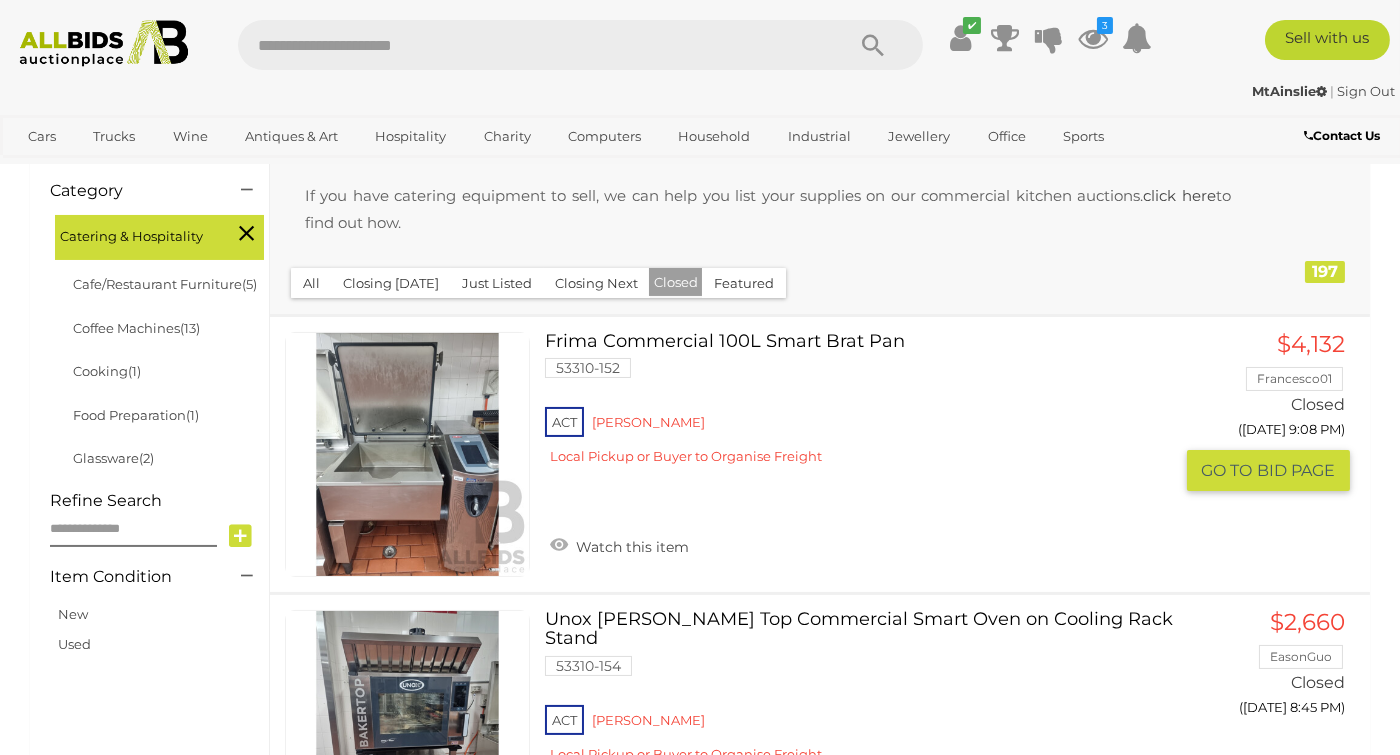 click on "ACT
Reid
Local Pickup or Buyer to Organise Freight" at bounding box center (858, 441) 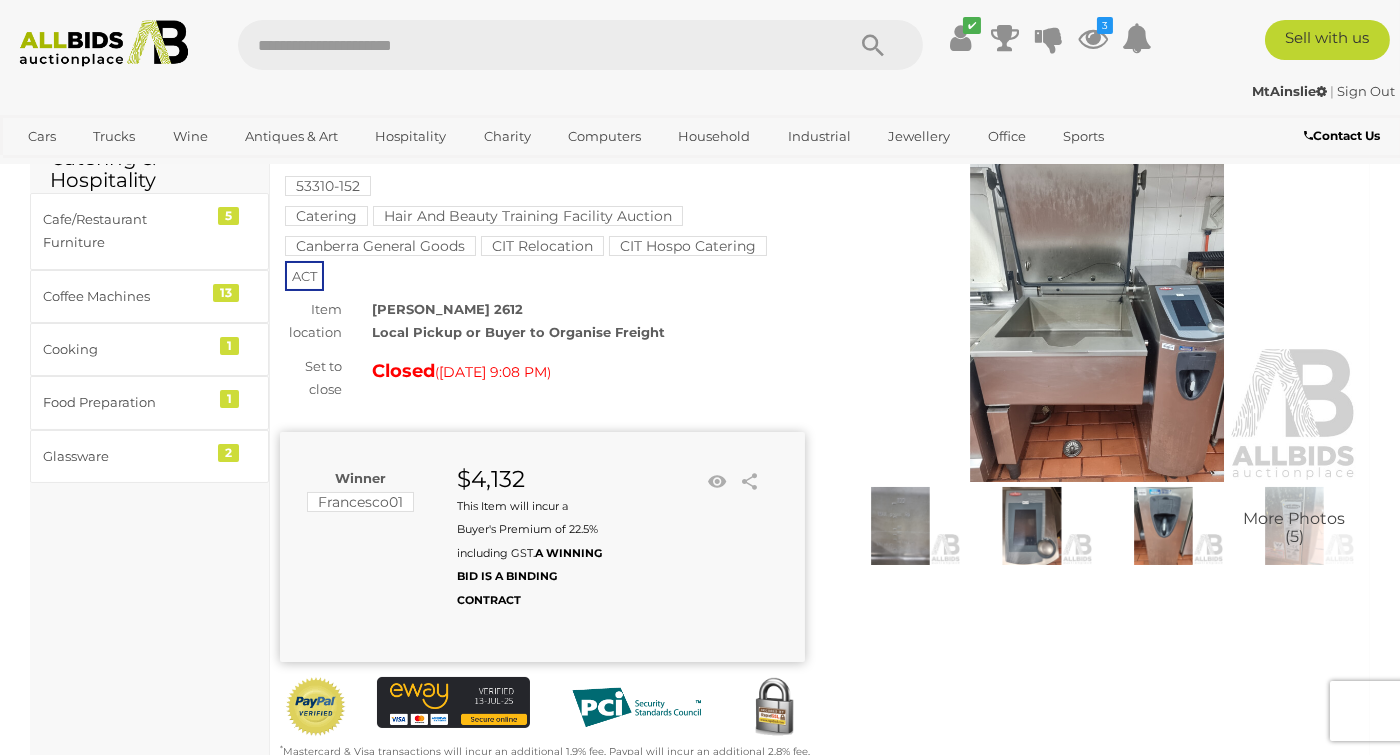 scroll, scrollTop: 0, scrollLeft: 0, axis: both 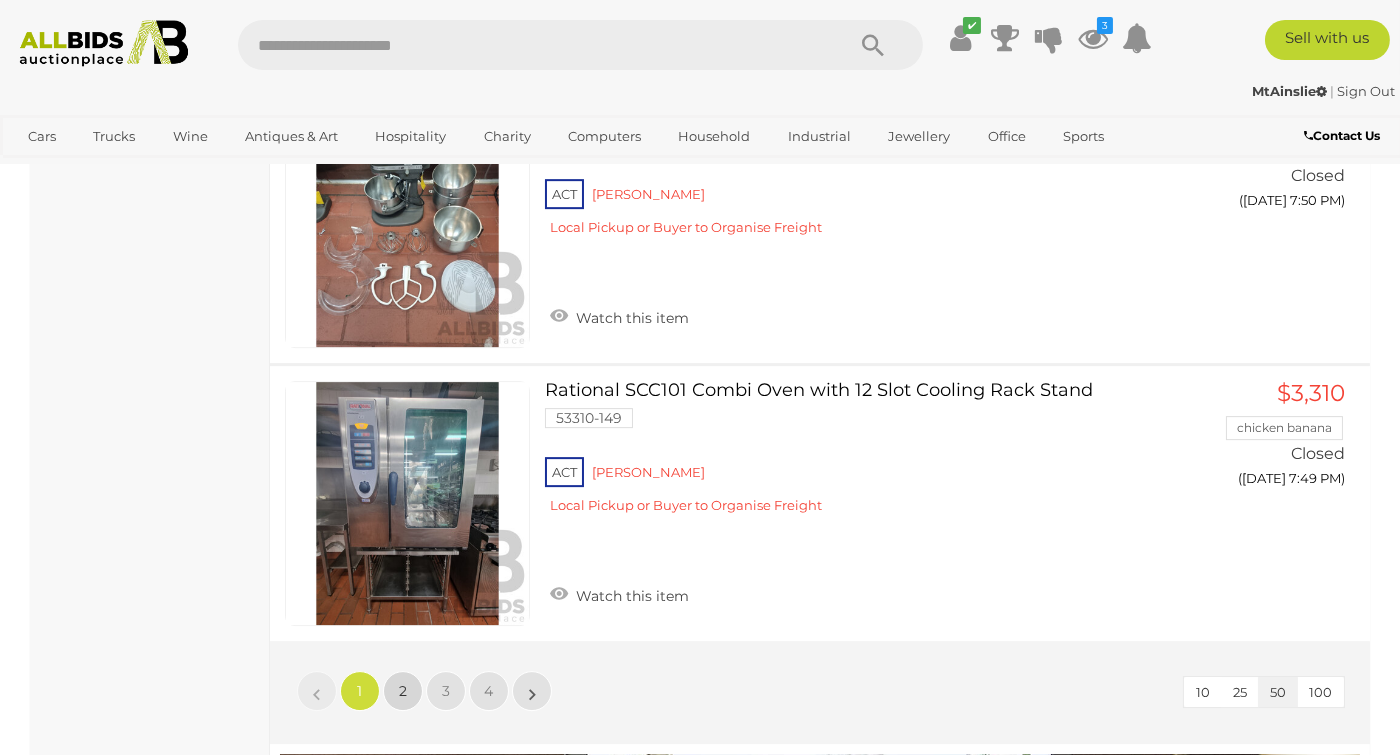click on "2" at bounding box center [403, 691] 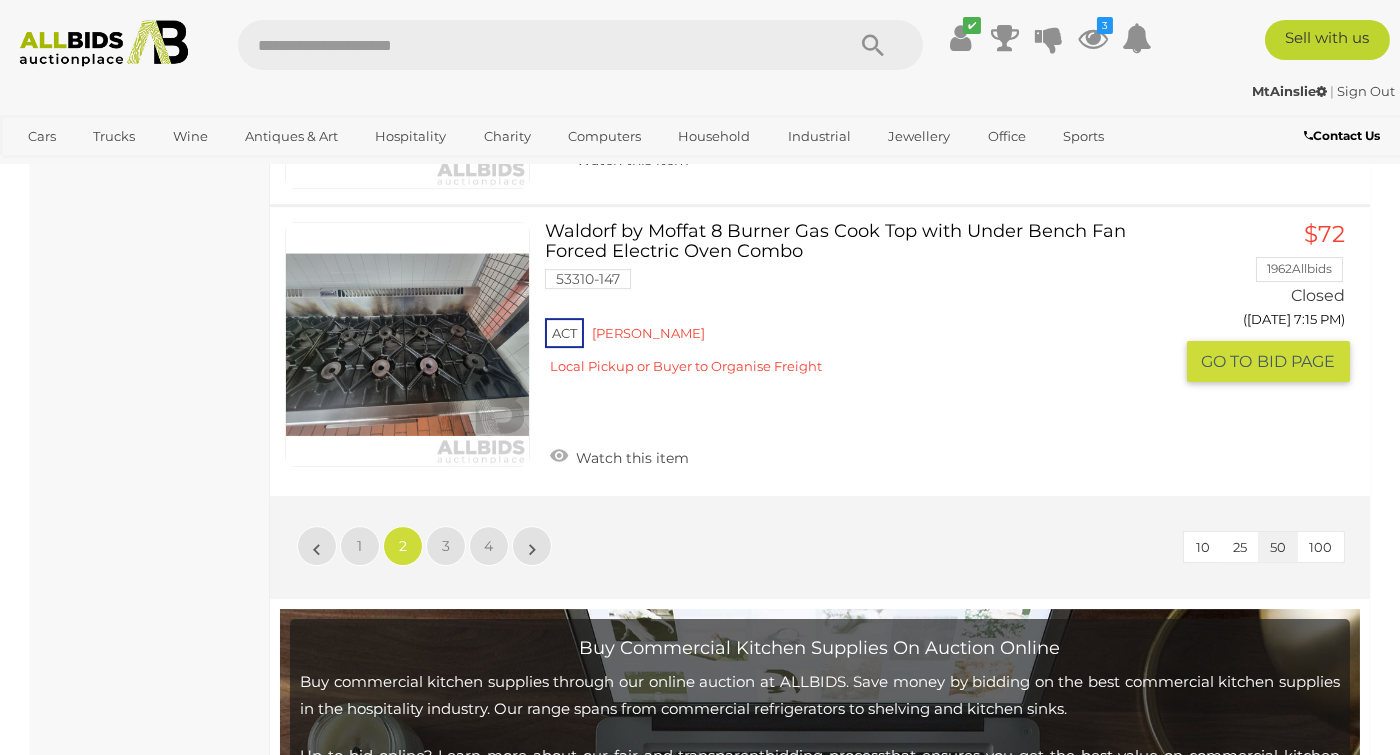 scroll, scrollTop: 14502, scrollLeft: 0, axis: vertical 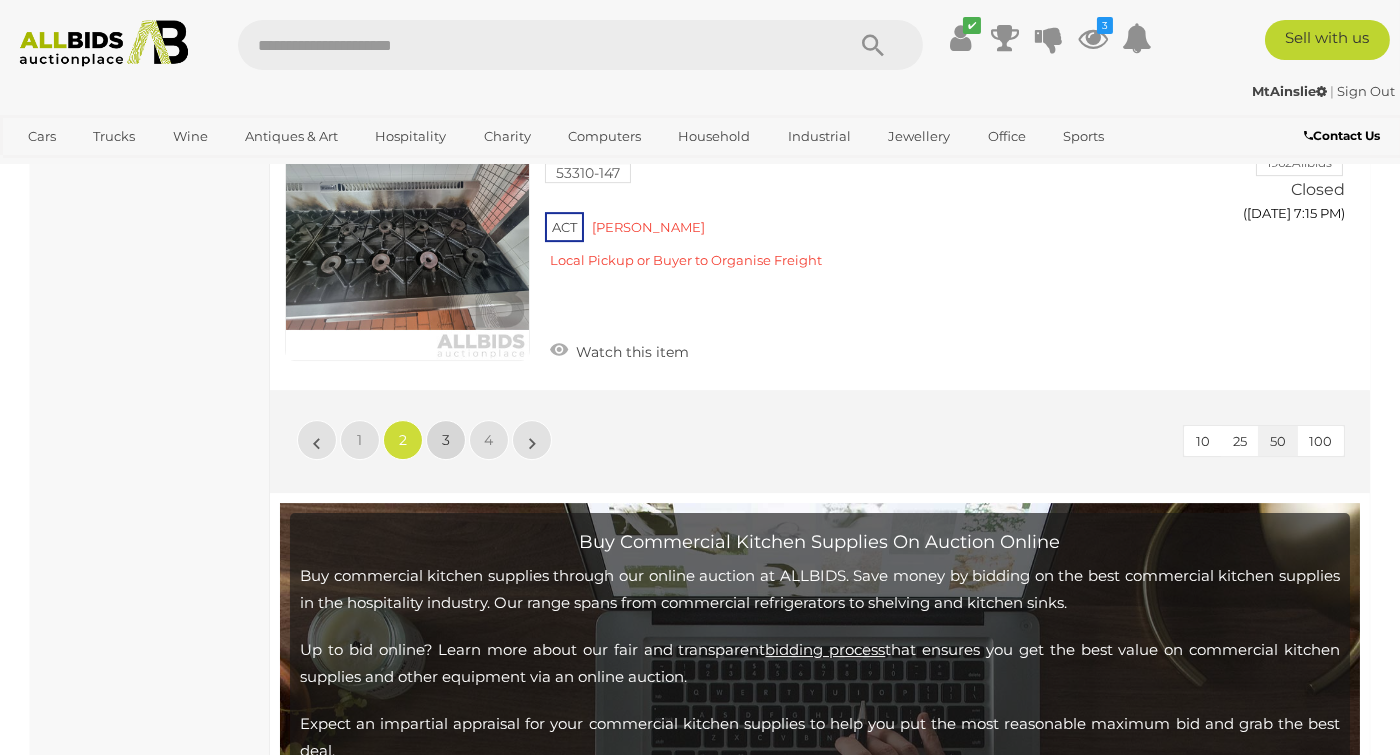 click on "3" at bounding box center [446, 440] 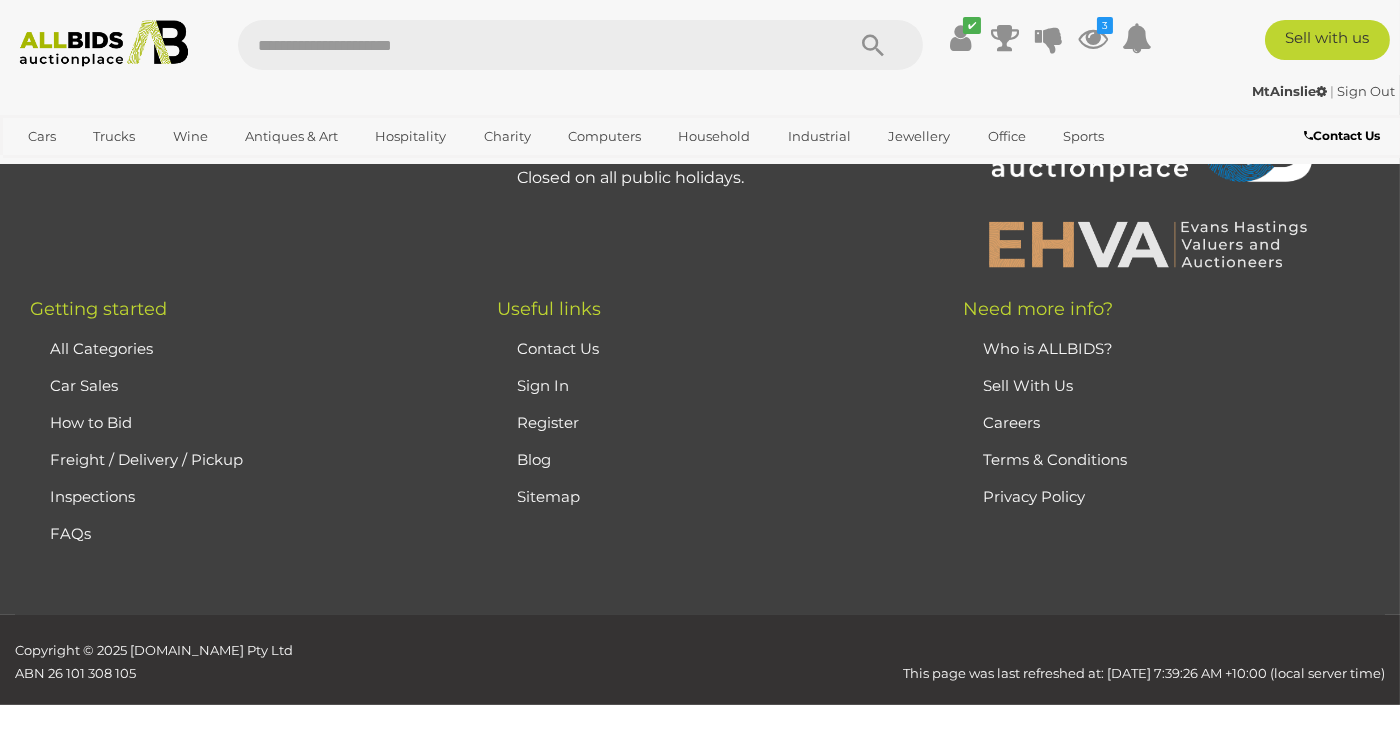 scroll, scrollTop: 616, scrollLeft: 0, axis: vertical 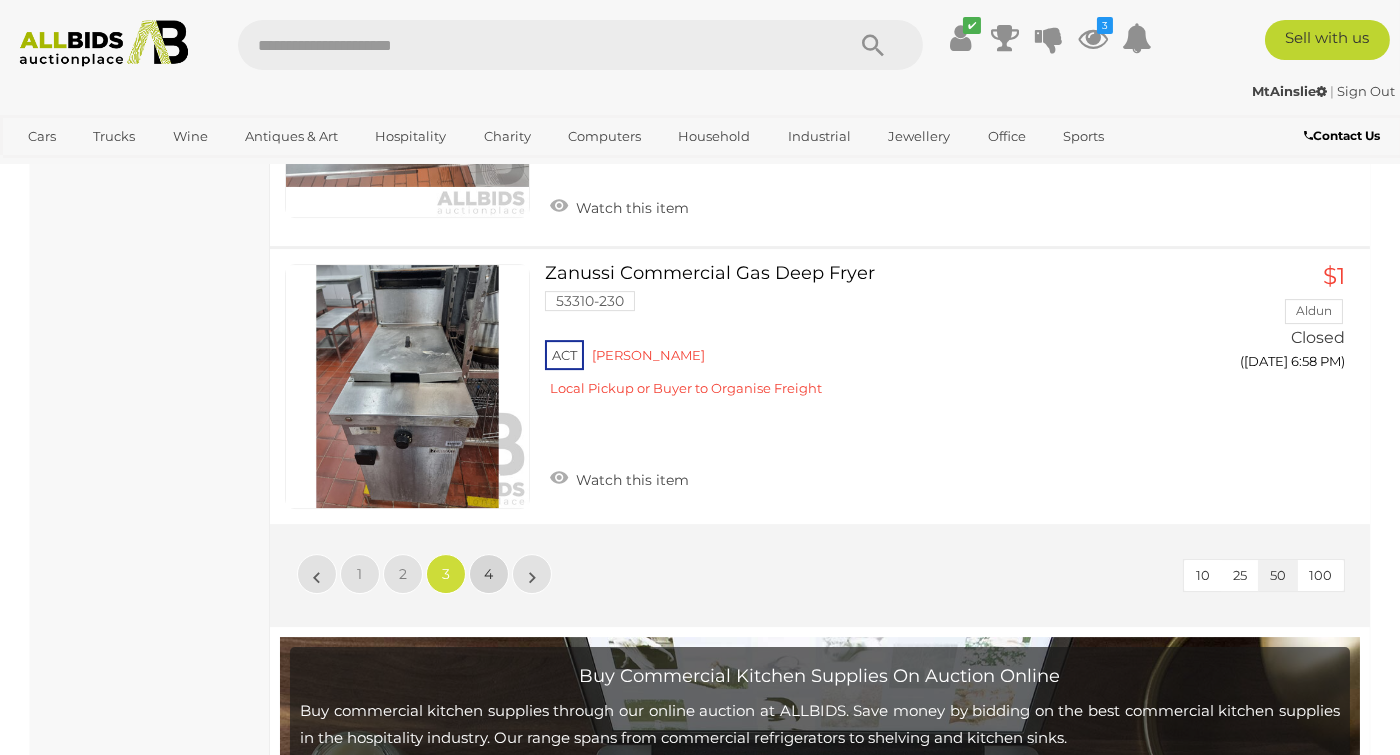 click on "4" at bounding box center [489, 574] 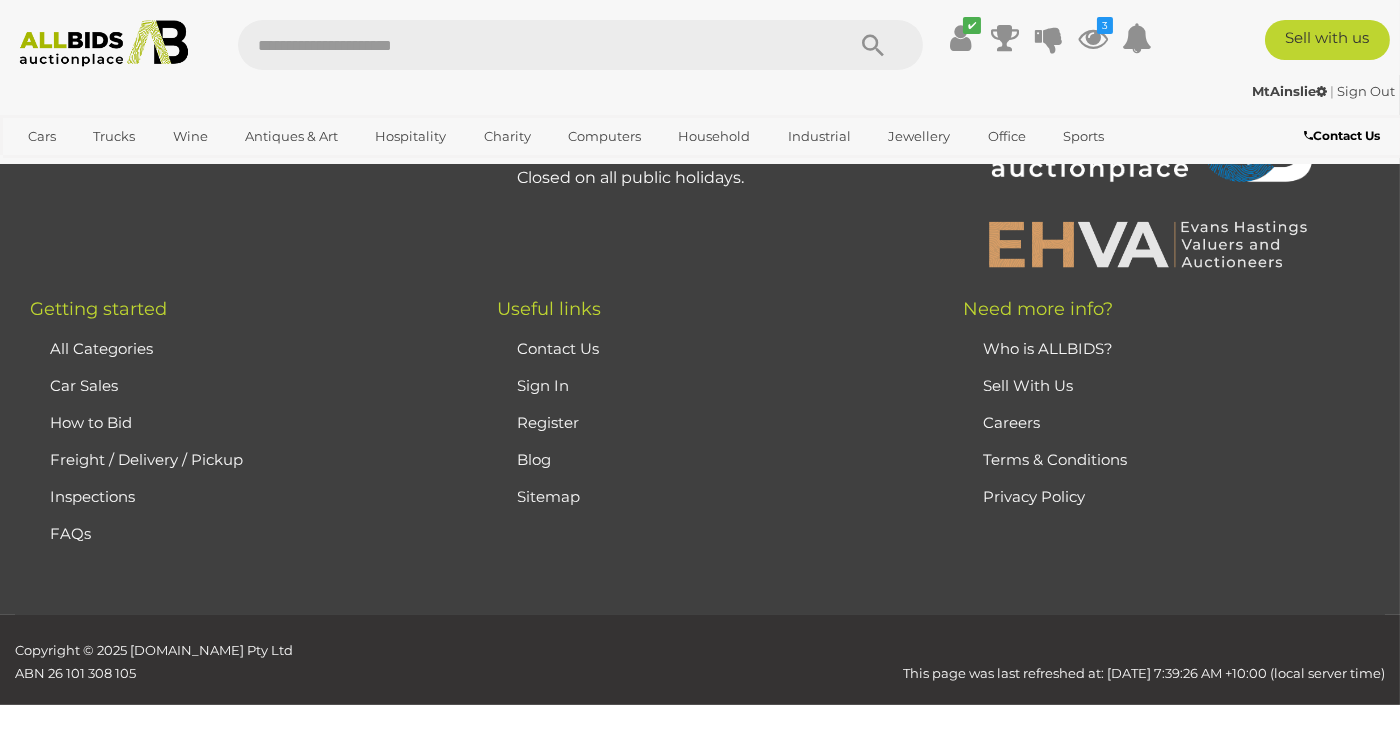 scroll, scrollTop: 616, scrollLeft: 0, axis: vertical 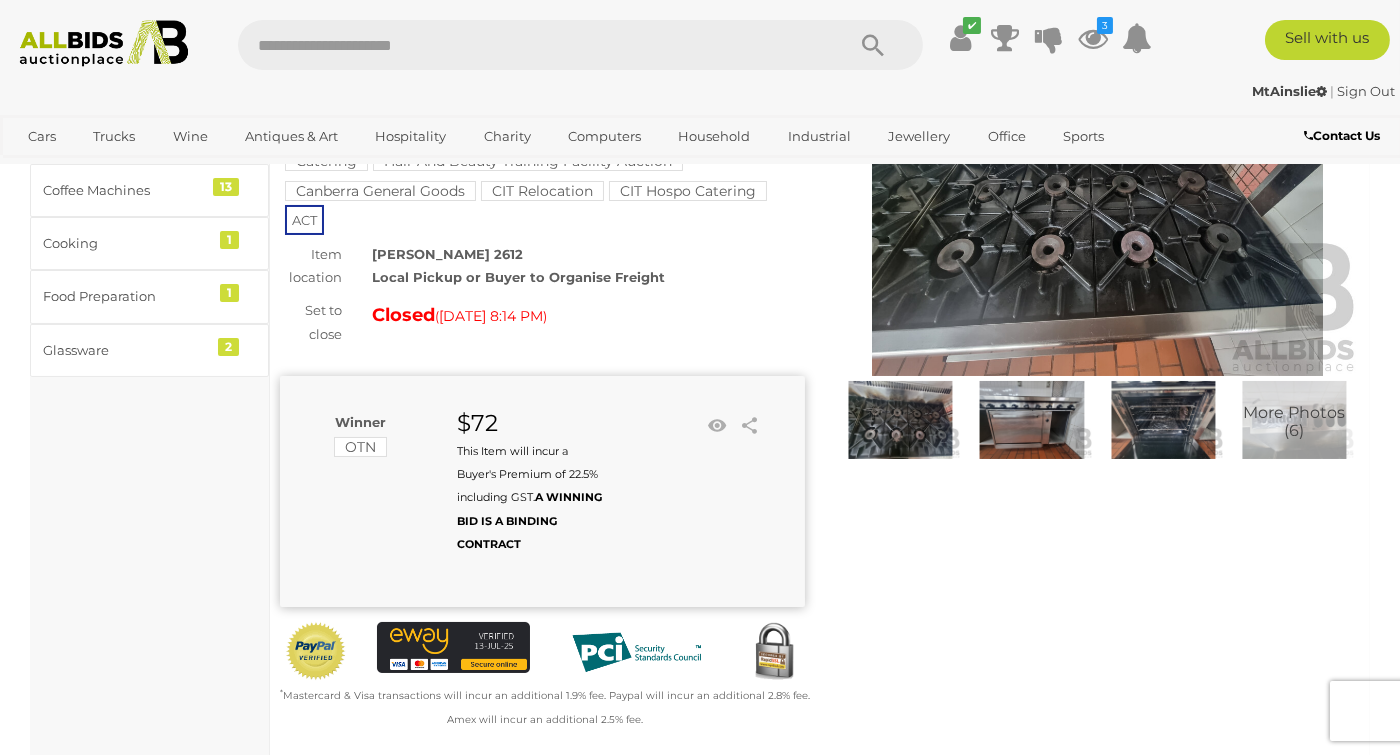 click at bounding box center (1163, 420) 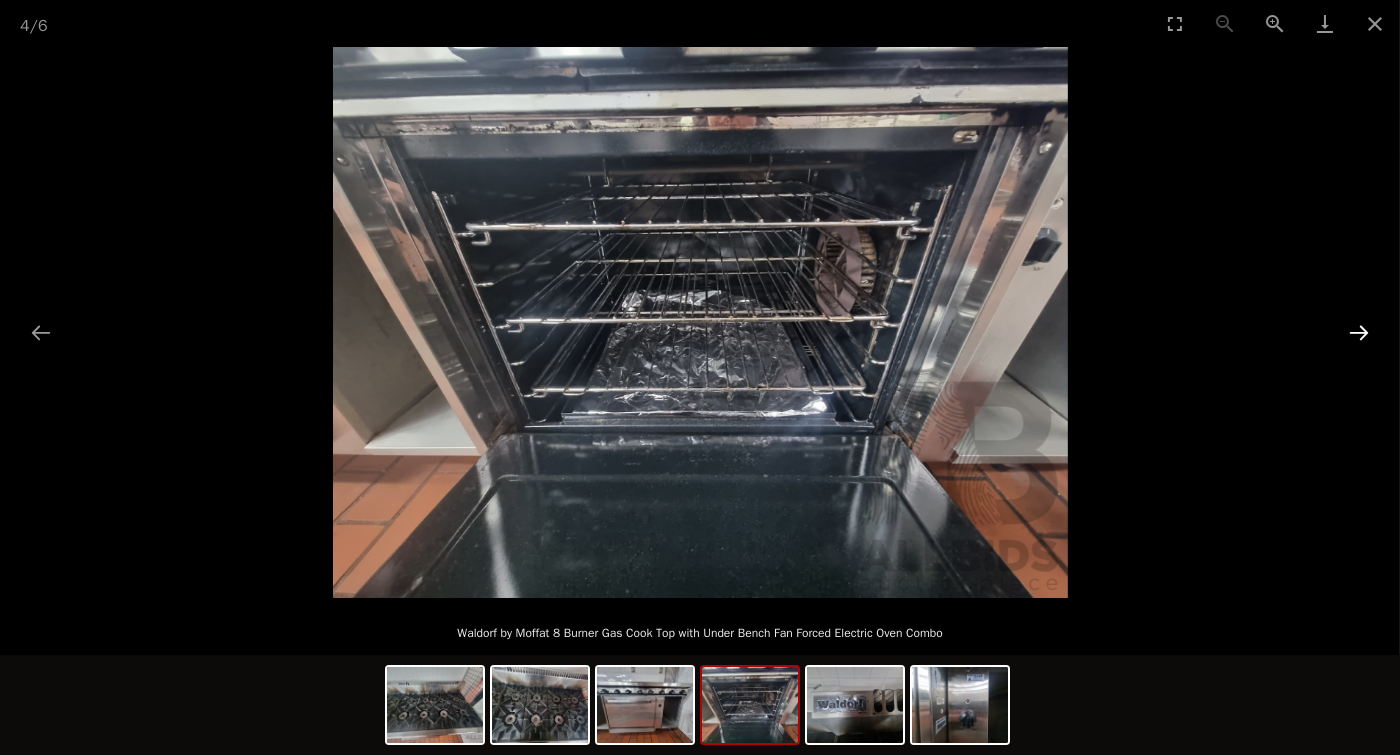 click at bounding box center (1359, 332) 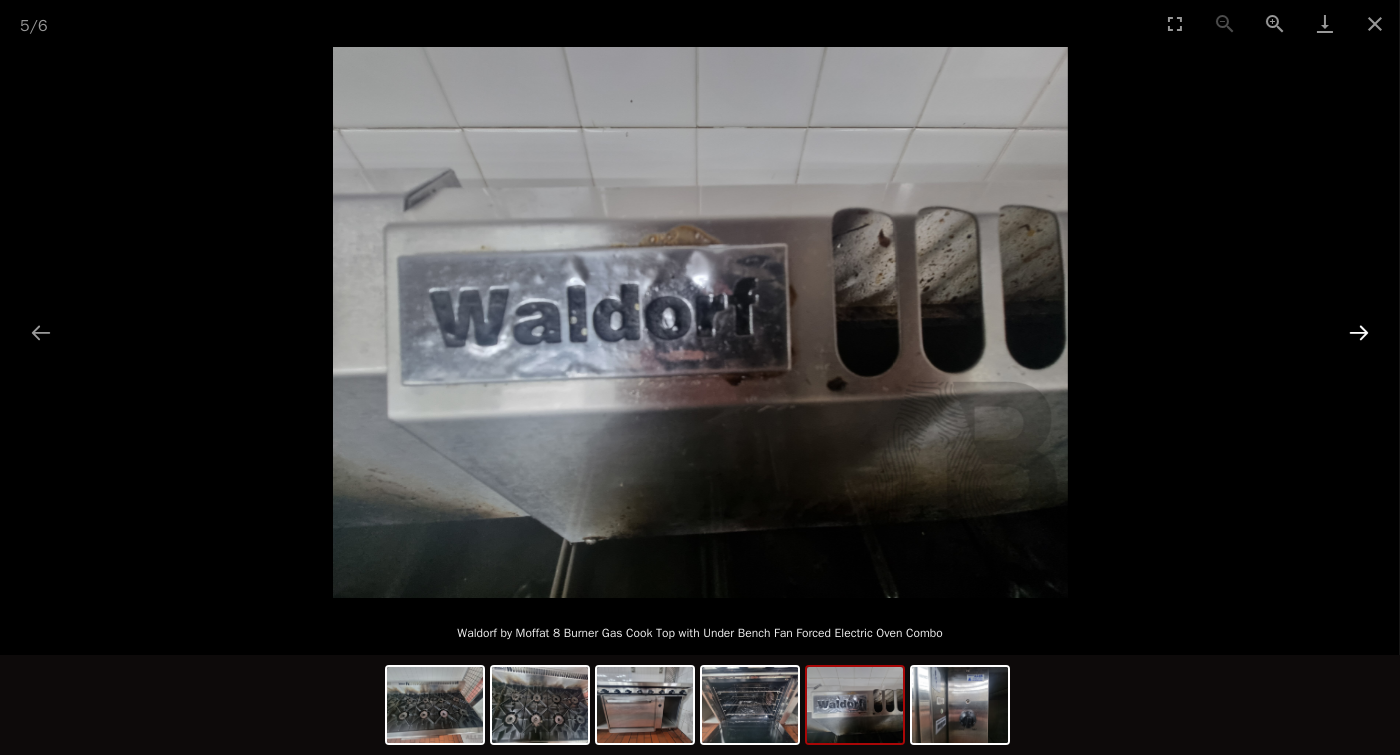 click at bounding box center [1359, 332] 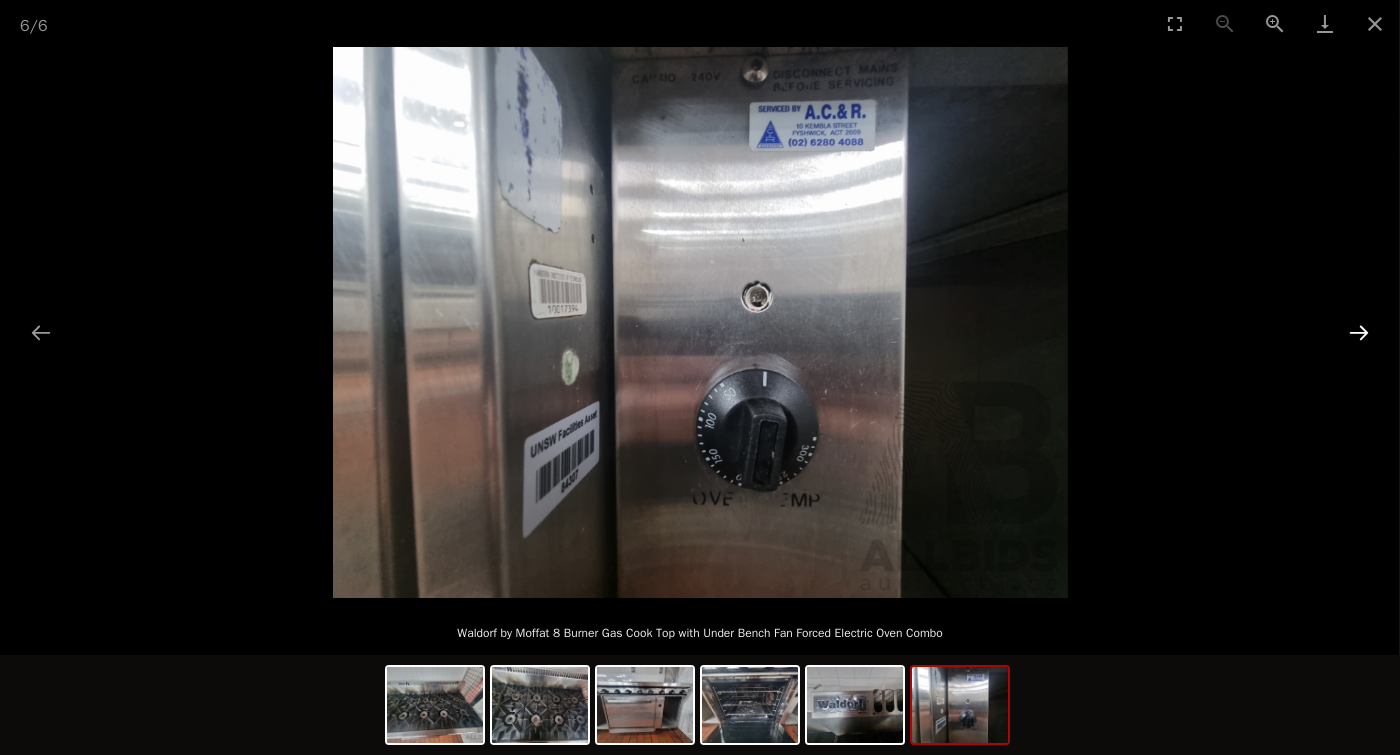 click at bounding box center [1359, 332] 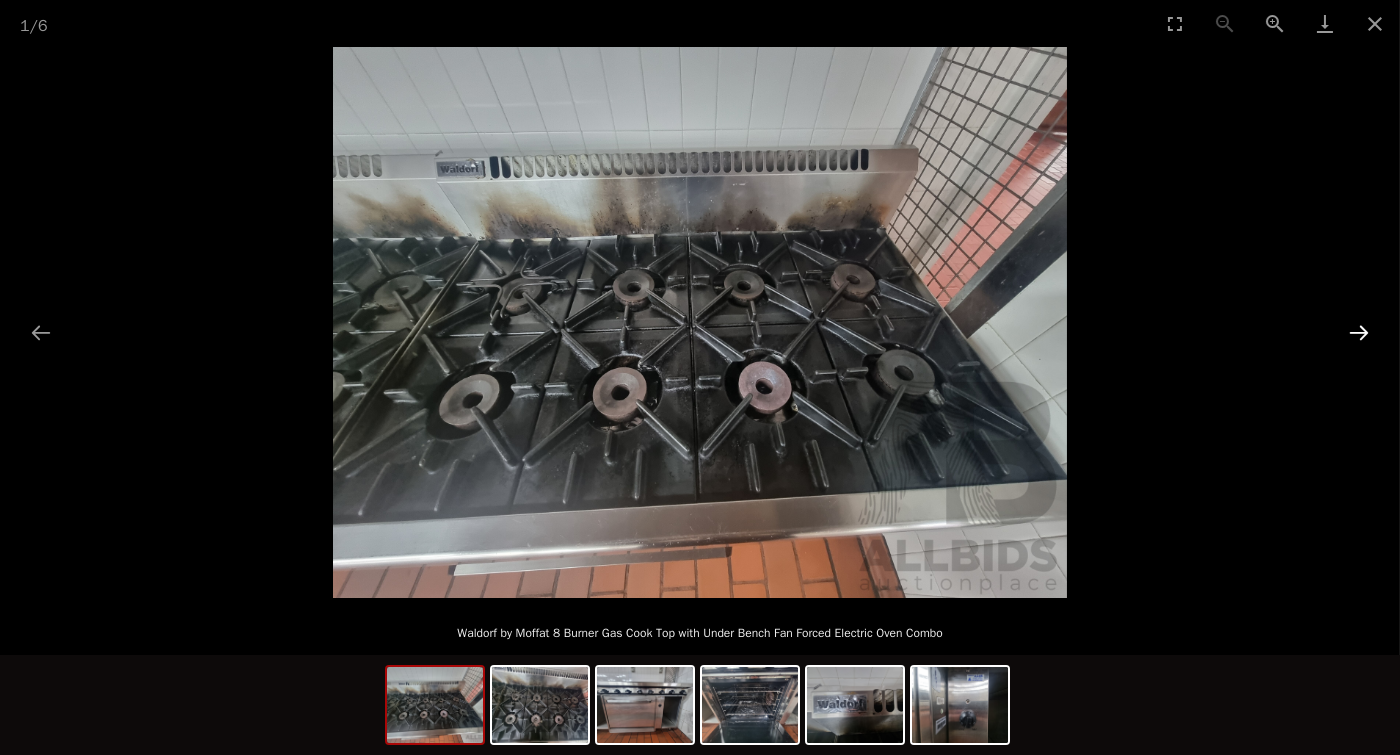 click at bounding box center (1359, 332) 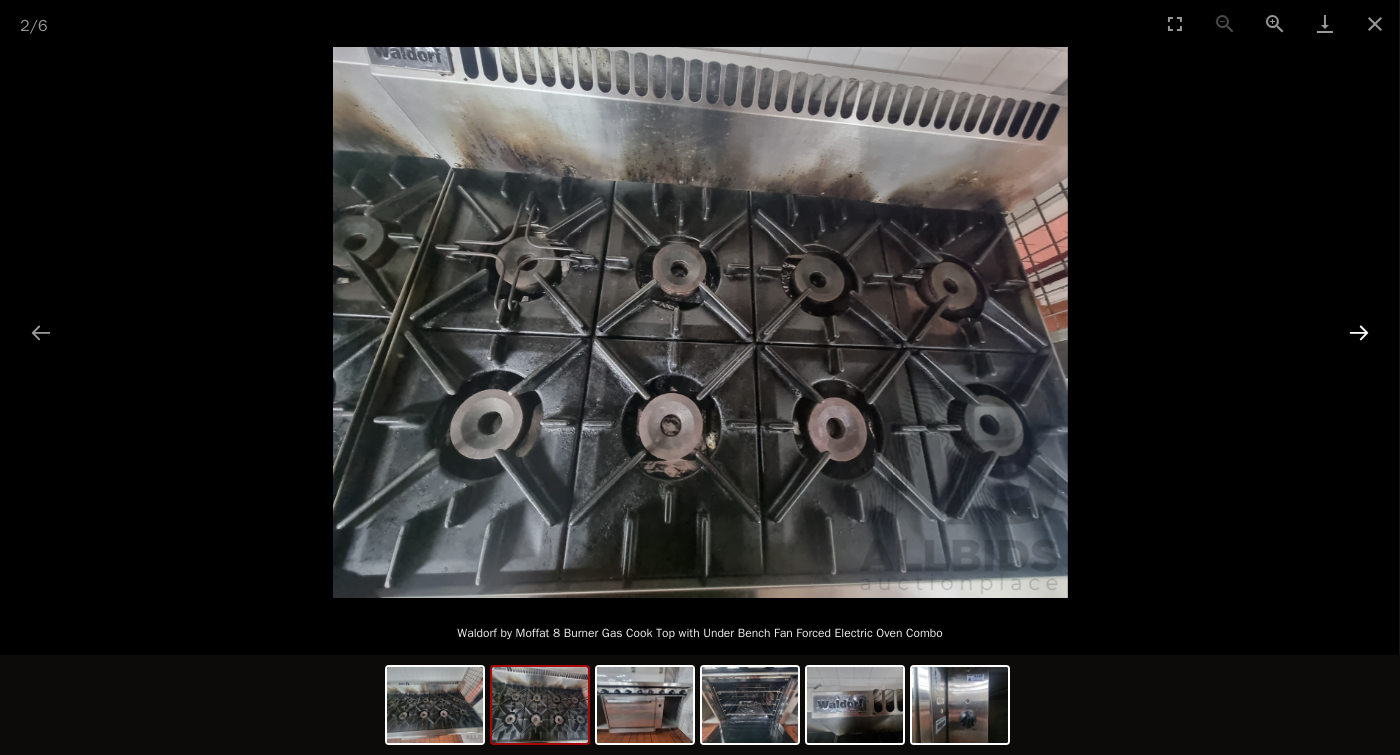 click at bounding box center (1359, 332) 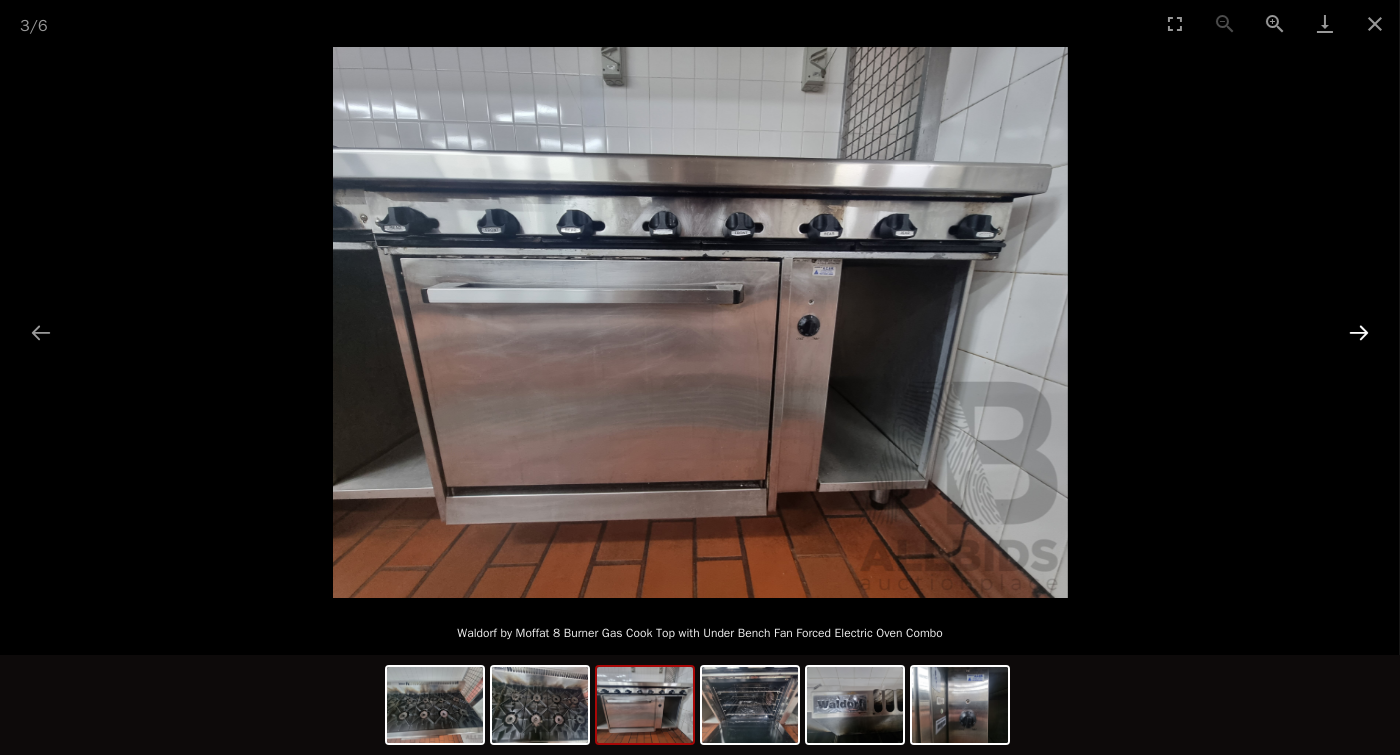 click at bounding box center [1359, 332] 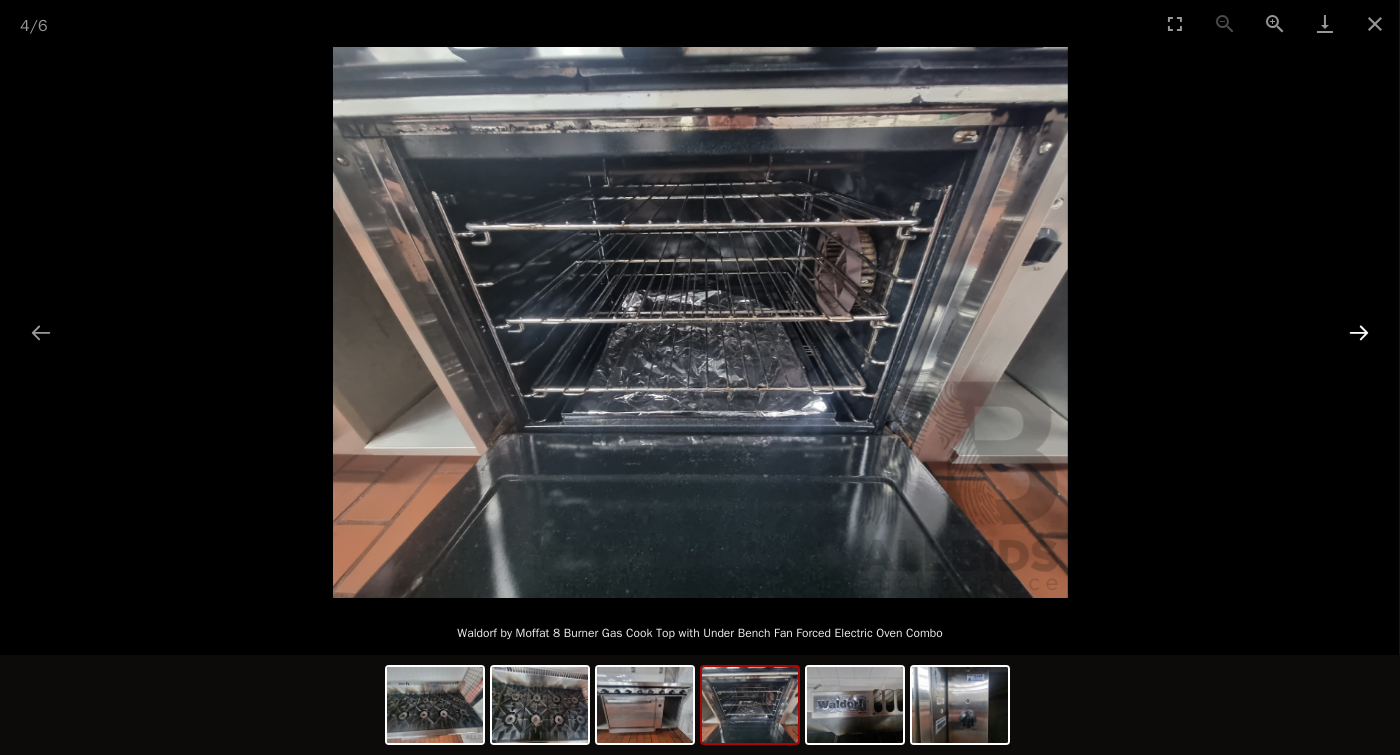 click at bounding box center [1359, 332] 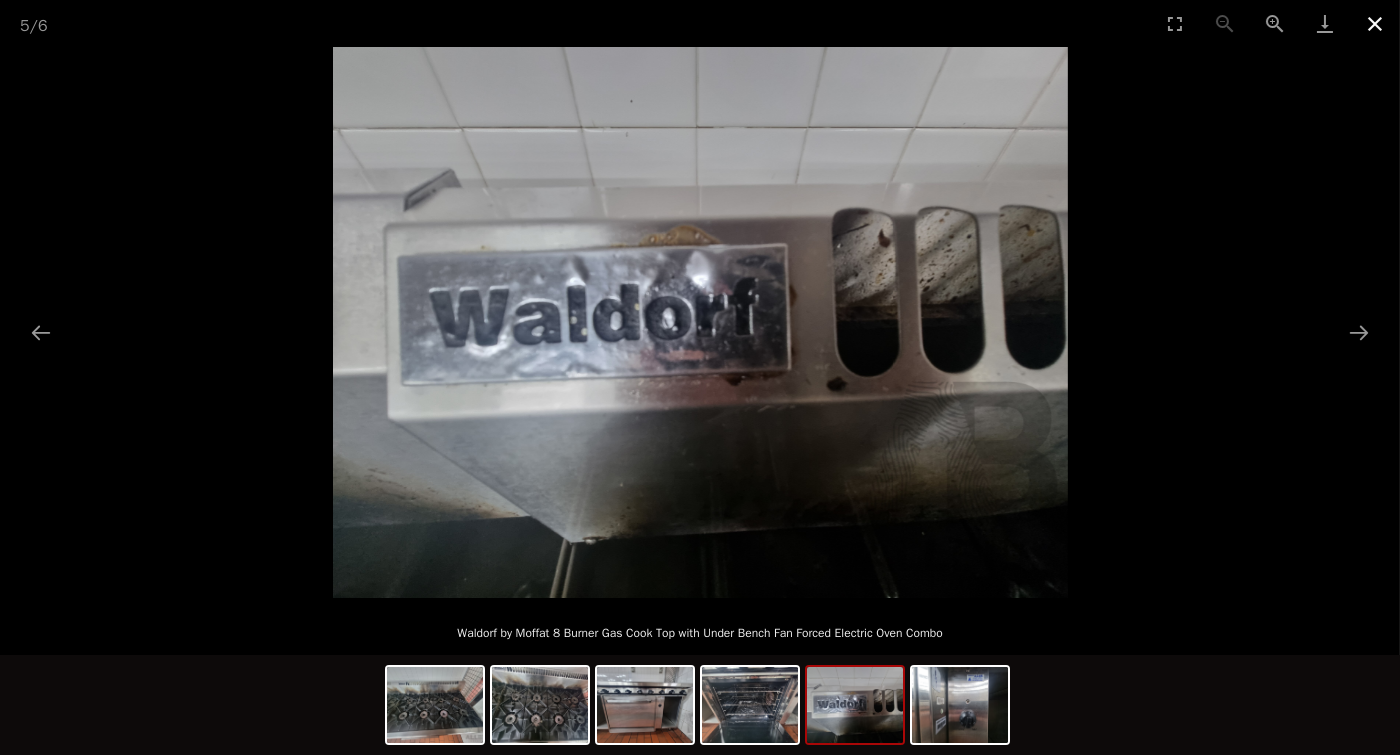 click at bounding box center [1375, 23] 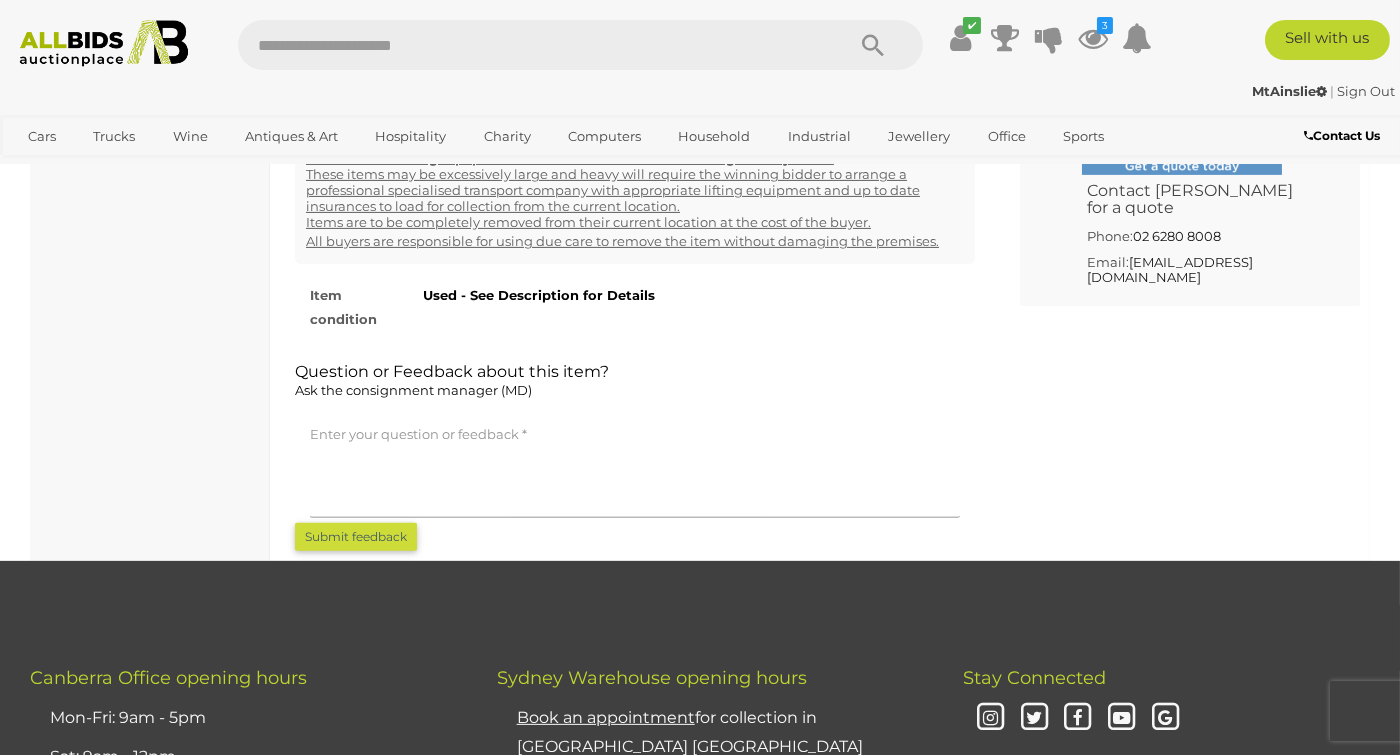scroll, scrollTop: 1696, scrollLeft: 0, axis: vertical 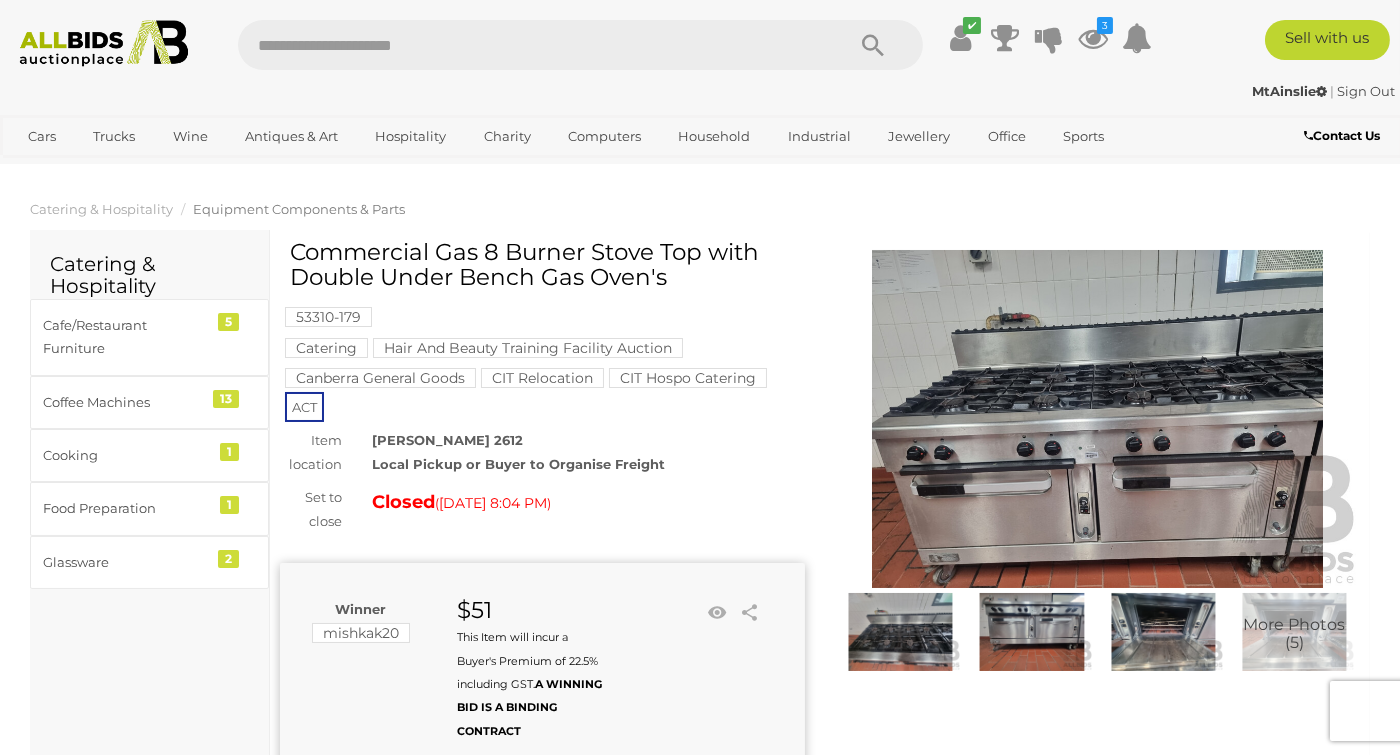 click at bounding box center [1097, 419] 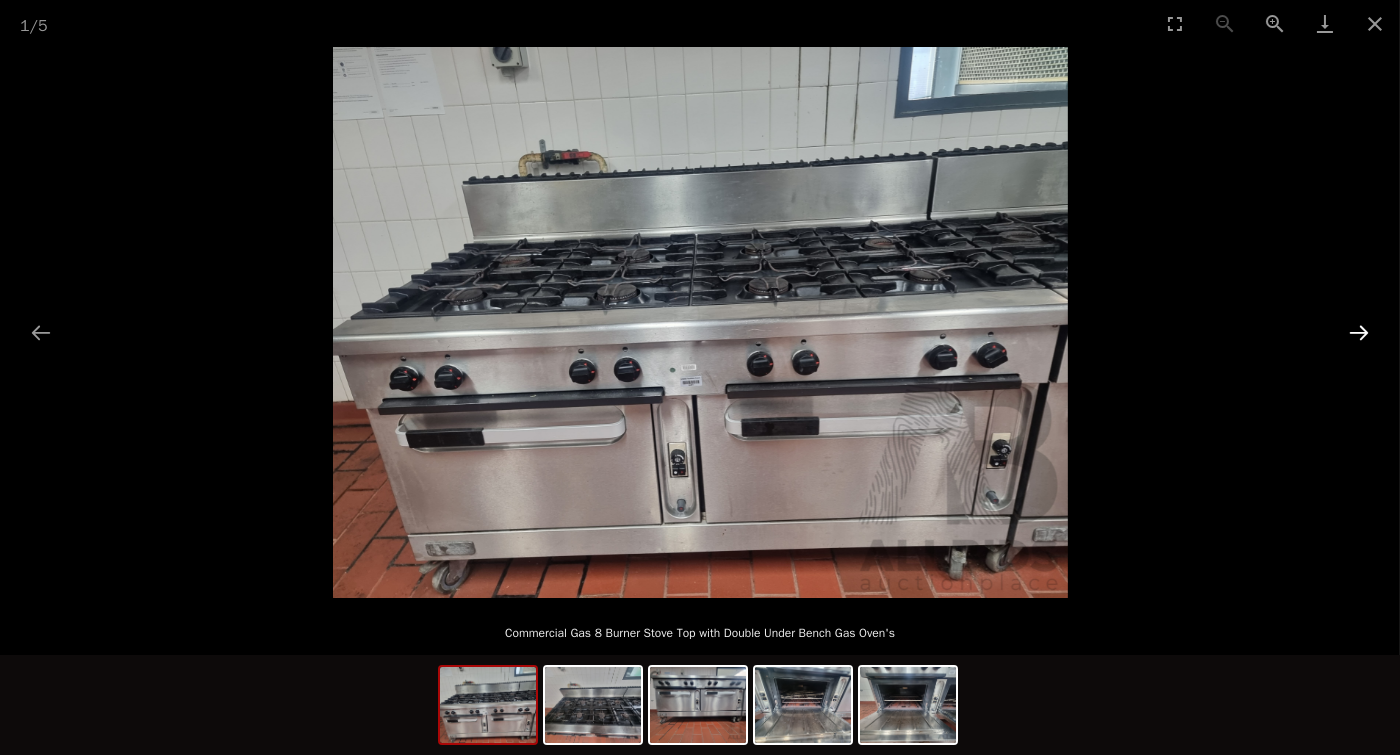 click at bounding box center (1359, 332) 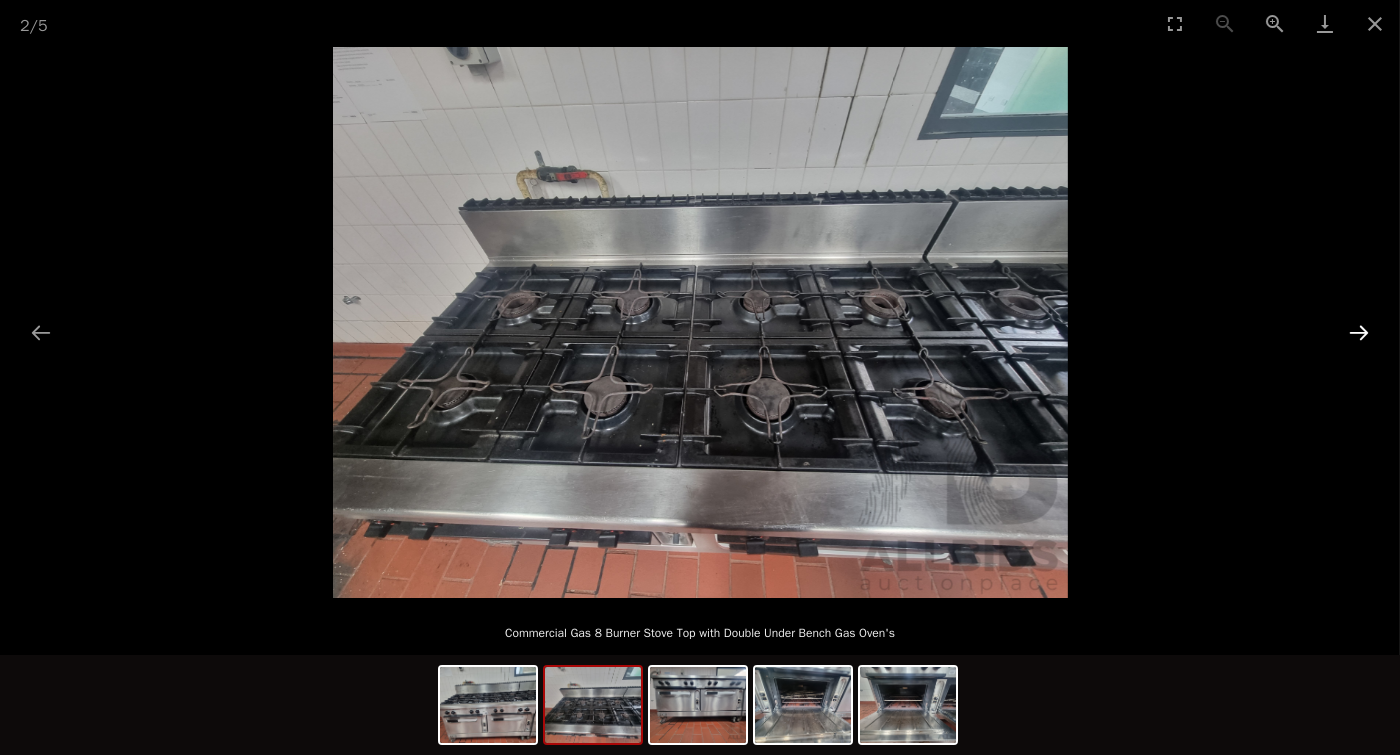 click at bounding box center [1359, 332] 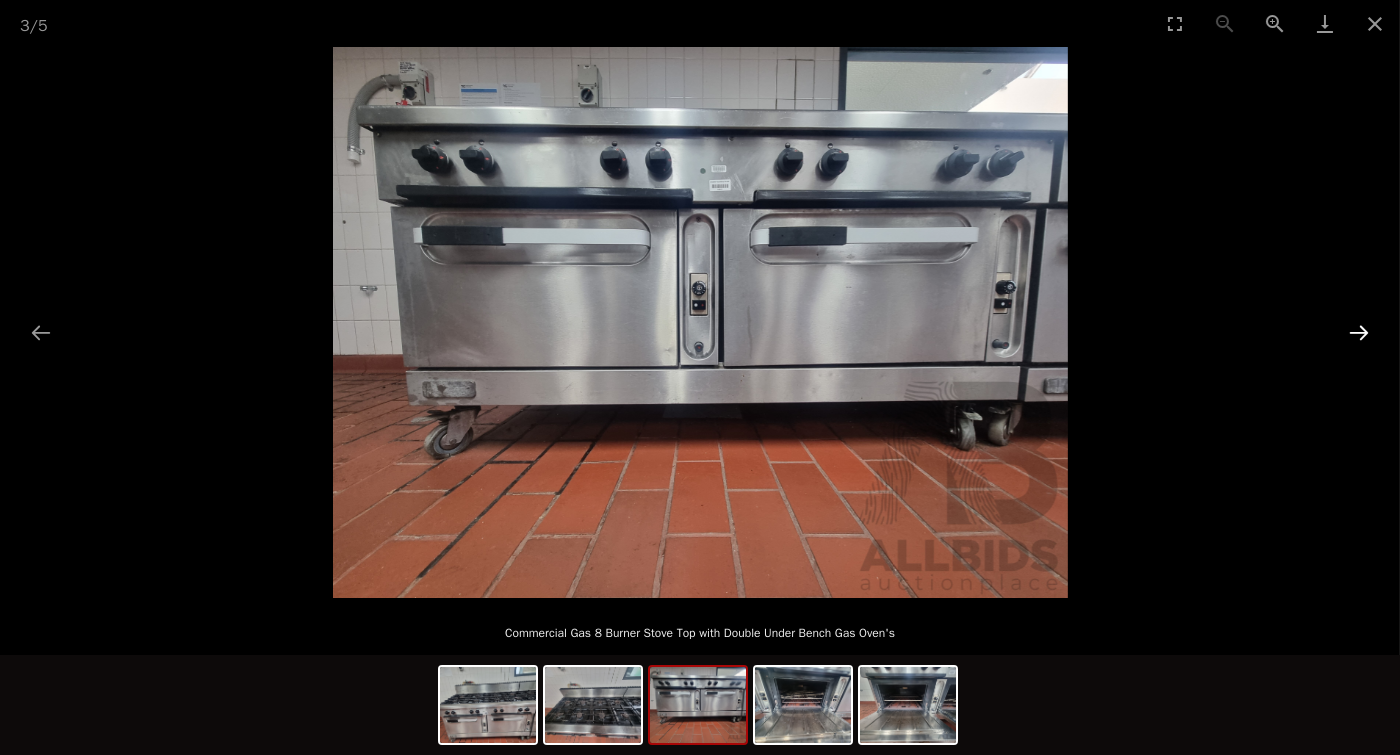 click at bounding box center (1359, 332) 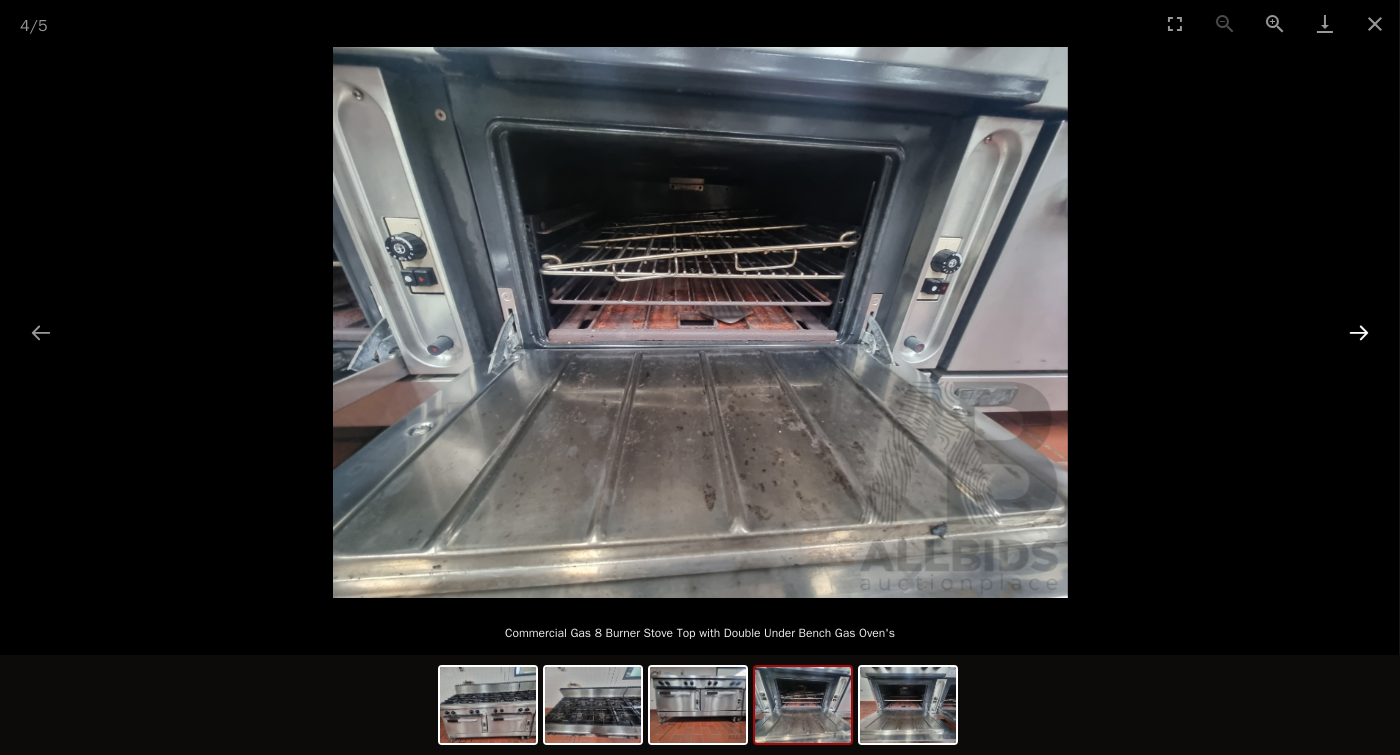 click at bounding box center (1359, 332) 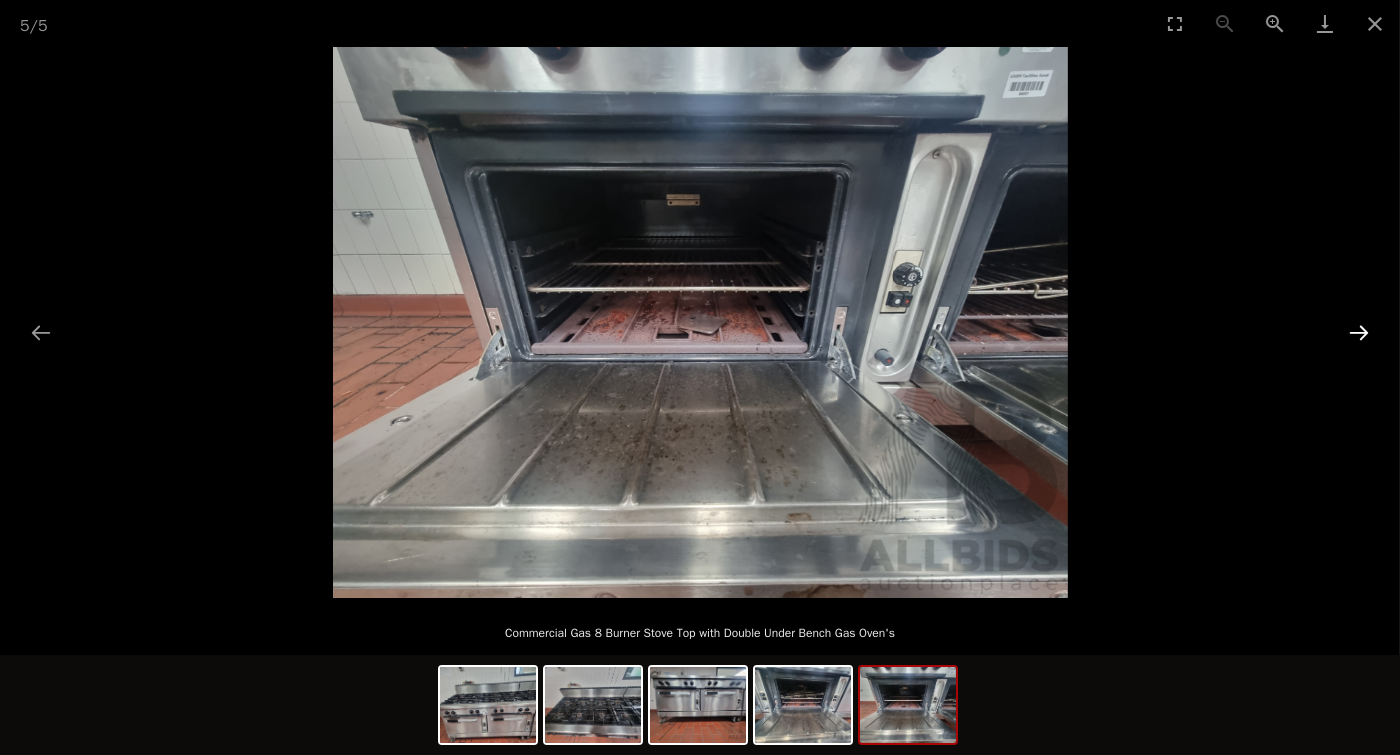 click at bounding box center (1359, 332) 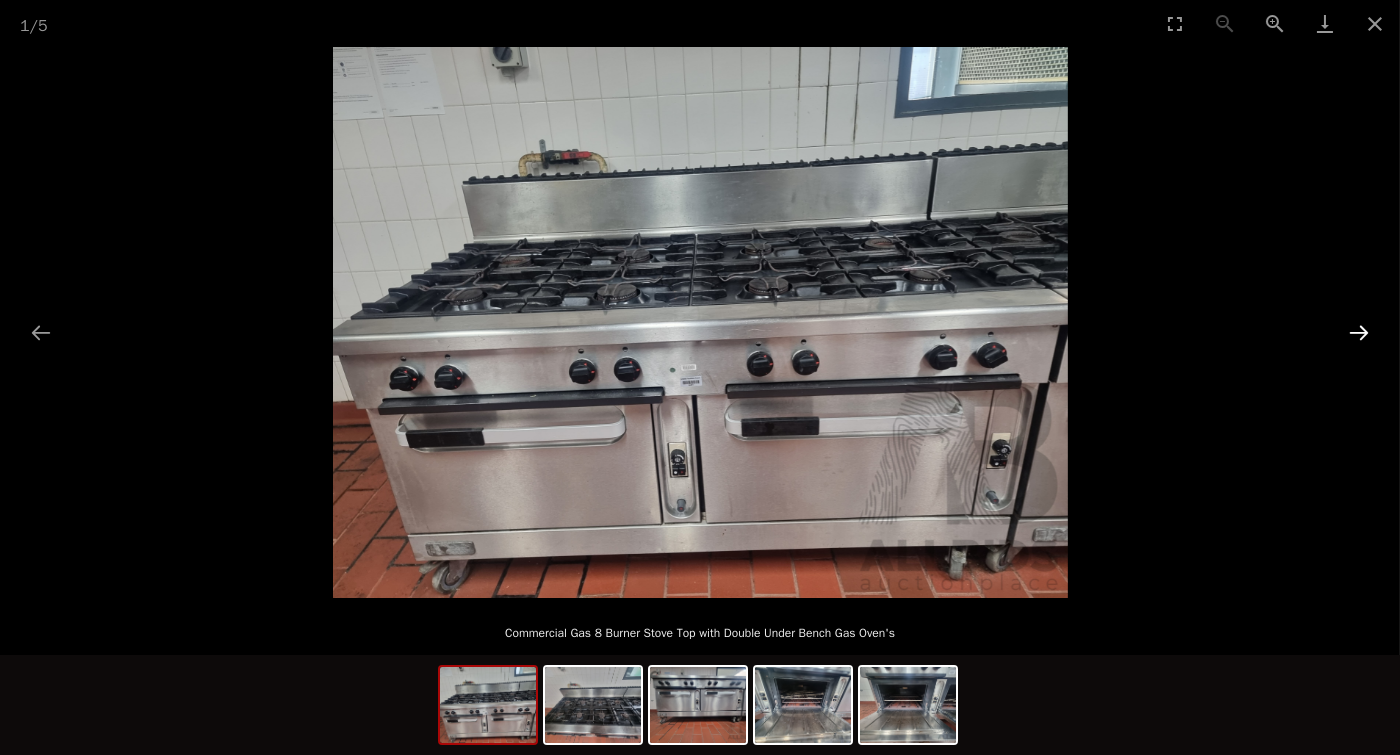 click at bounding box center (1359, 332) 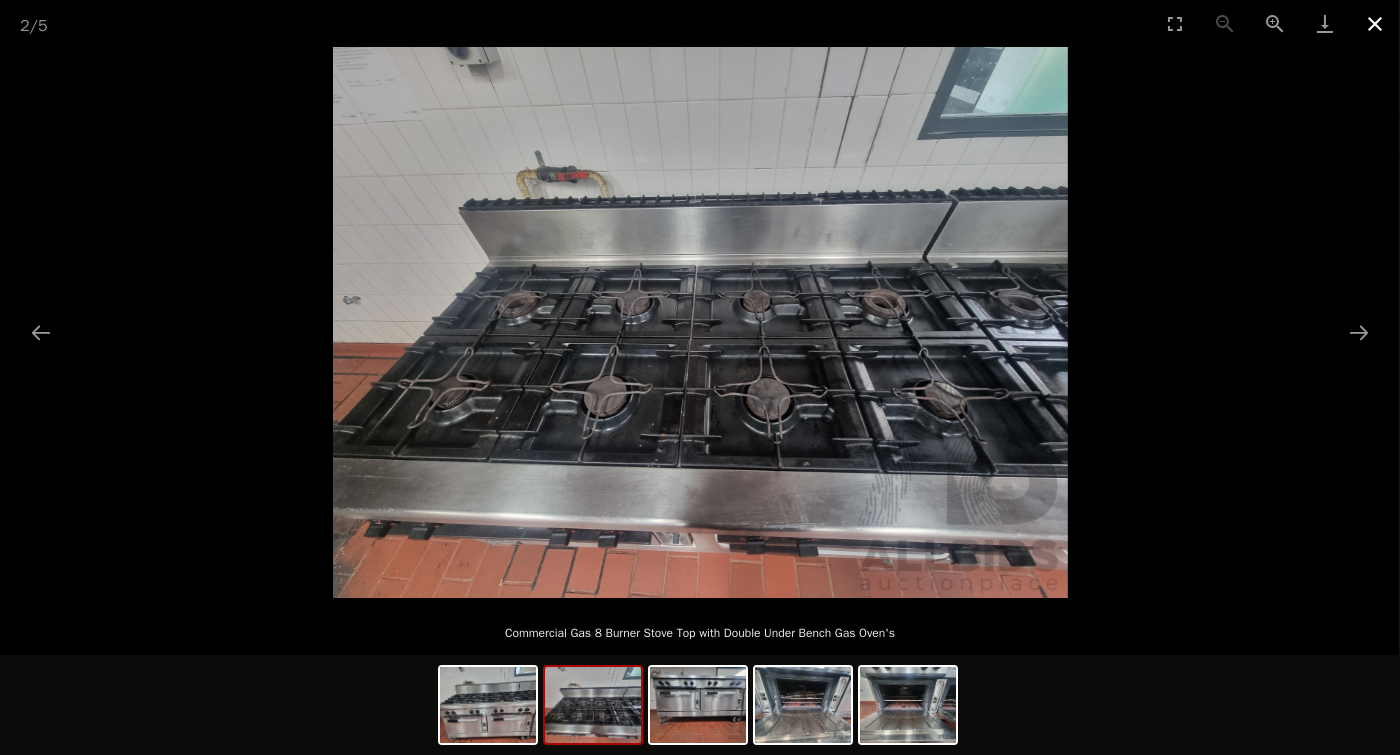 click at bounding box center [1375, 23] 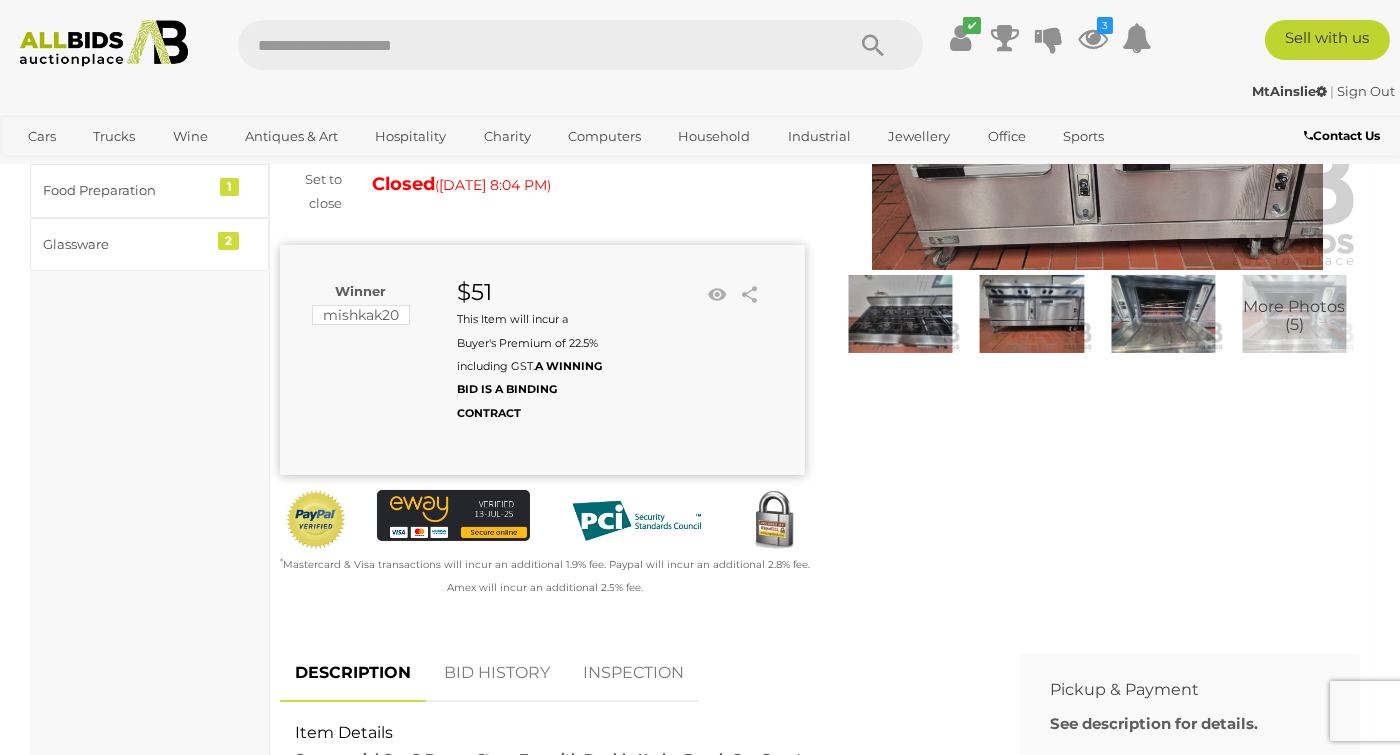 scroll, scrollTop: 530, scrollLeft: 0, axis: vertical 